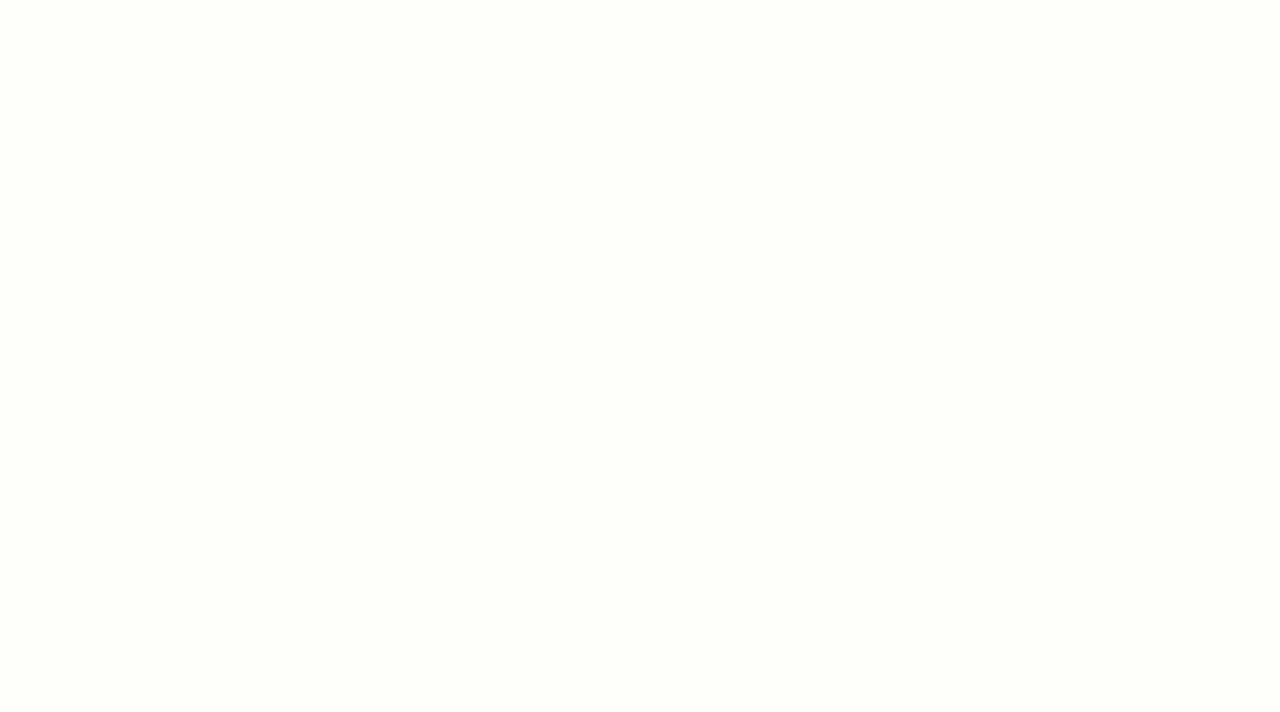 scroll, scrollTop: 0, scrollLeft: 0, axis: both 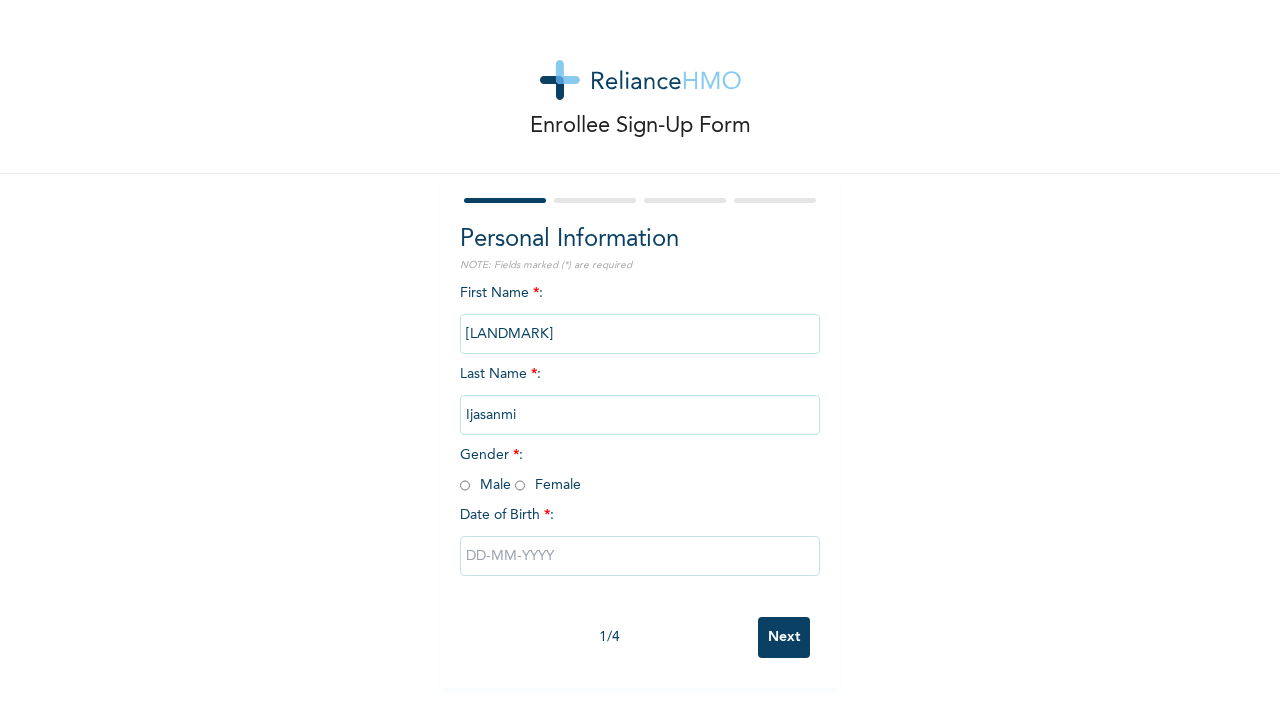 click at bounding box center (465, 485) 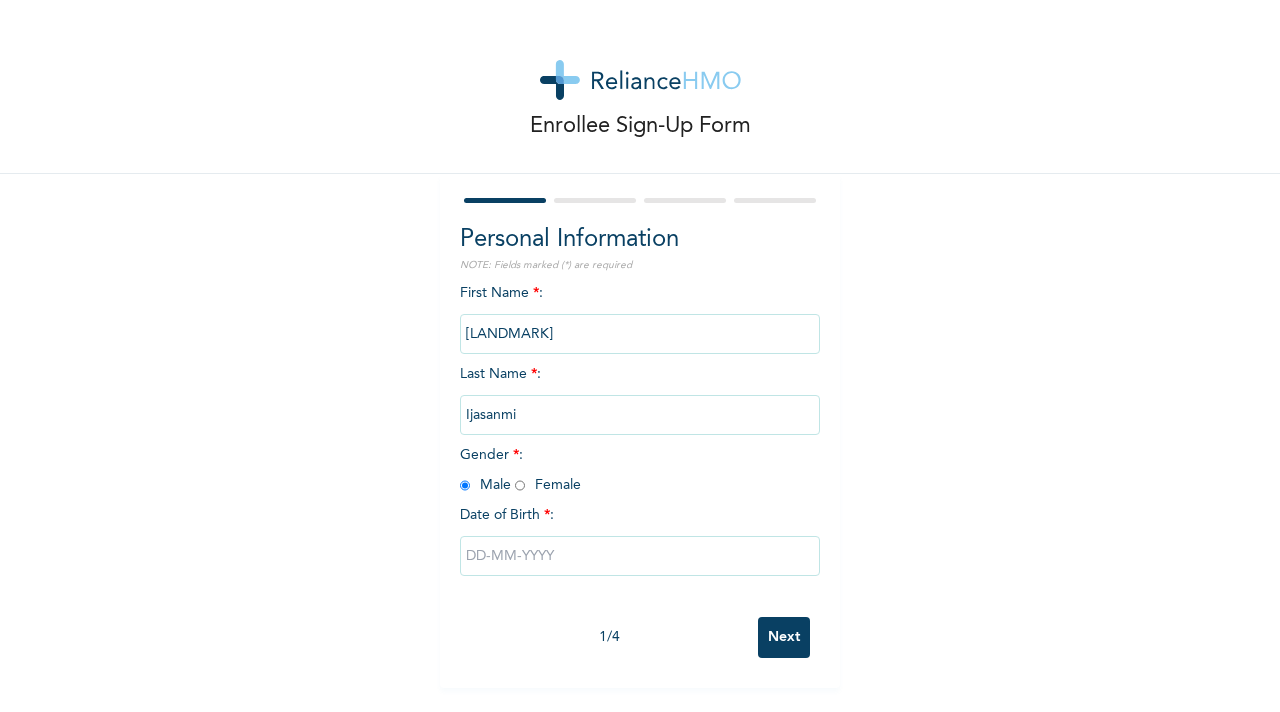 radio on "true" 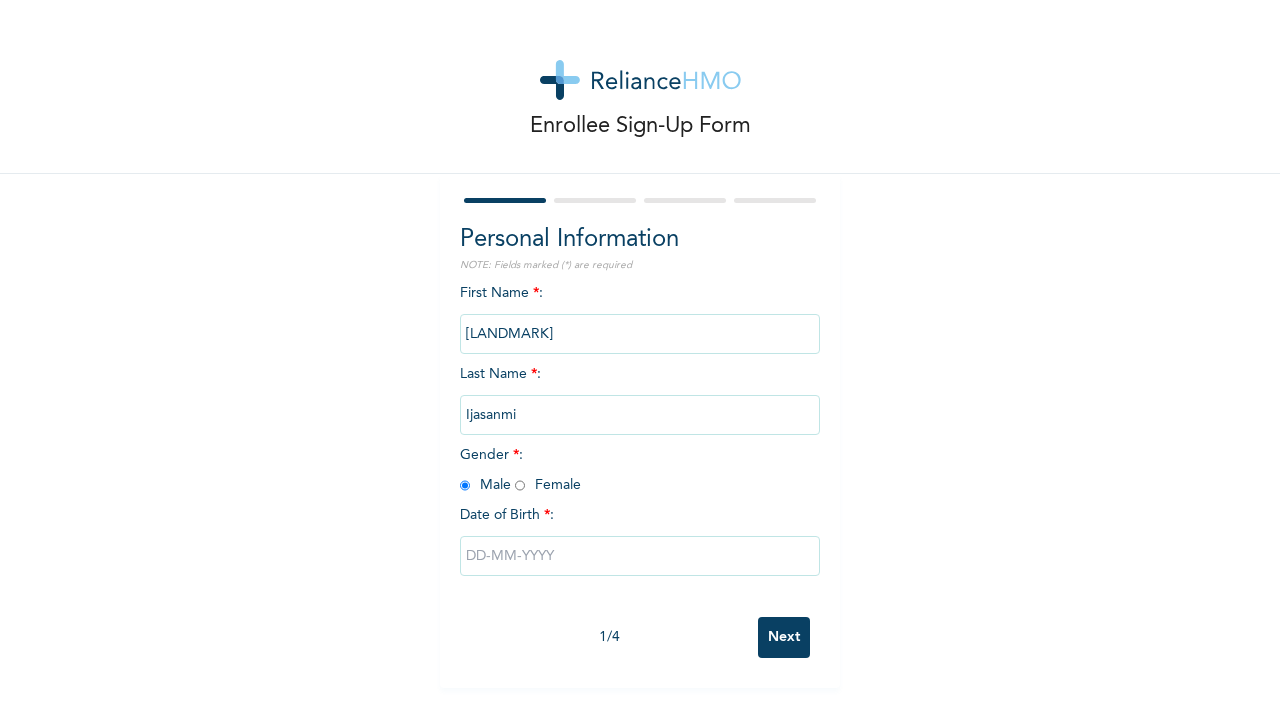click at bounding box center [640, 556] 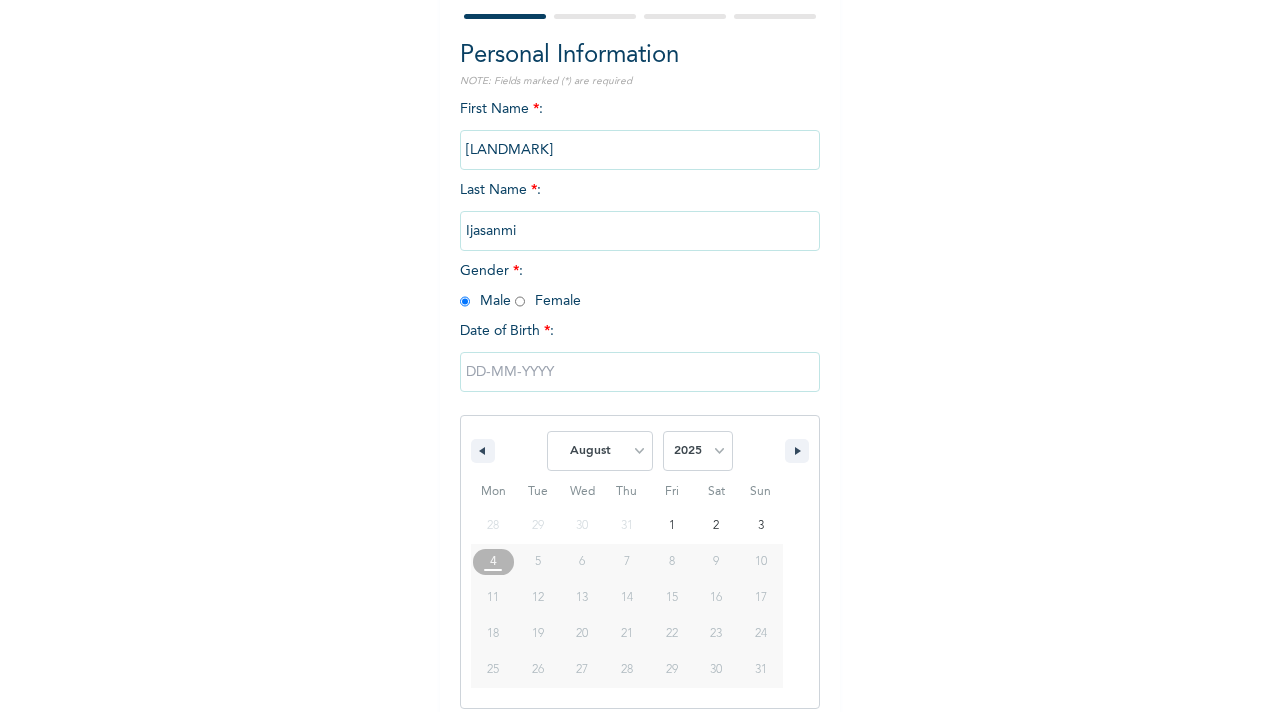 scroll, scrollTop: 198, scrollLeft: 0, axis: vertical 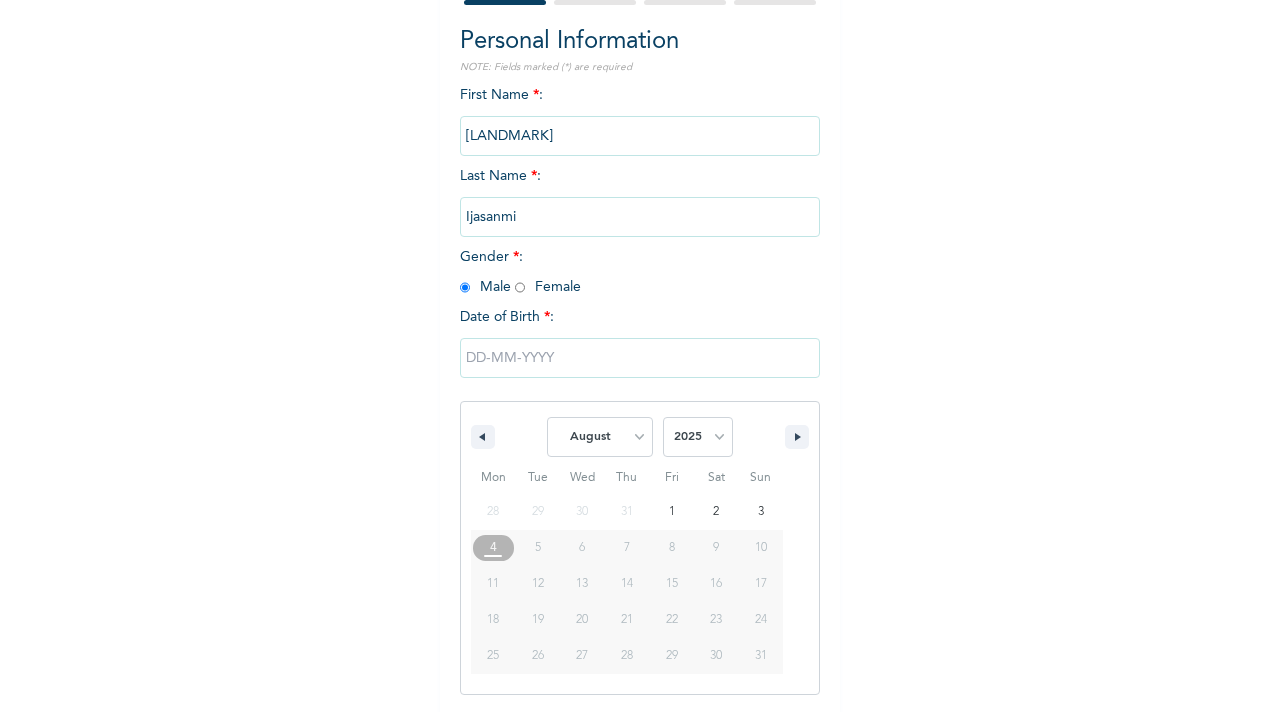 click at bounding box center (640, 358) 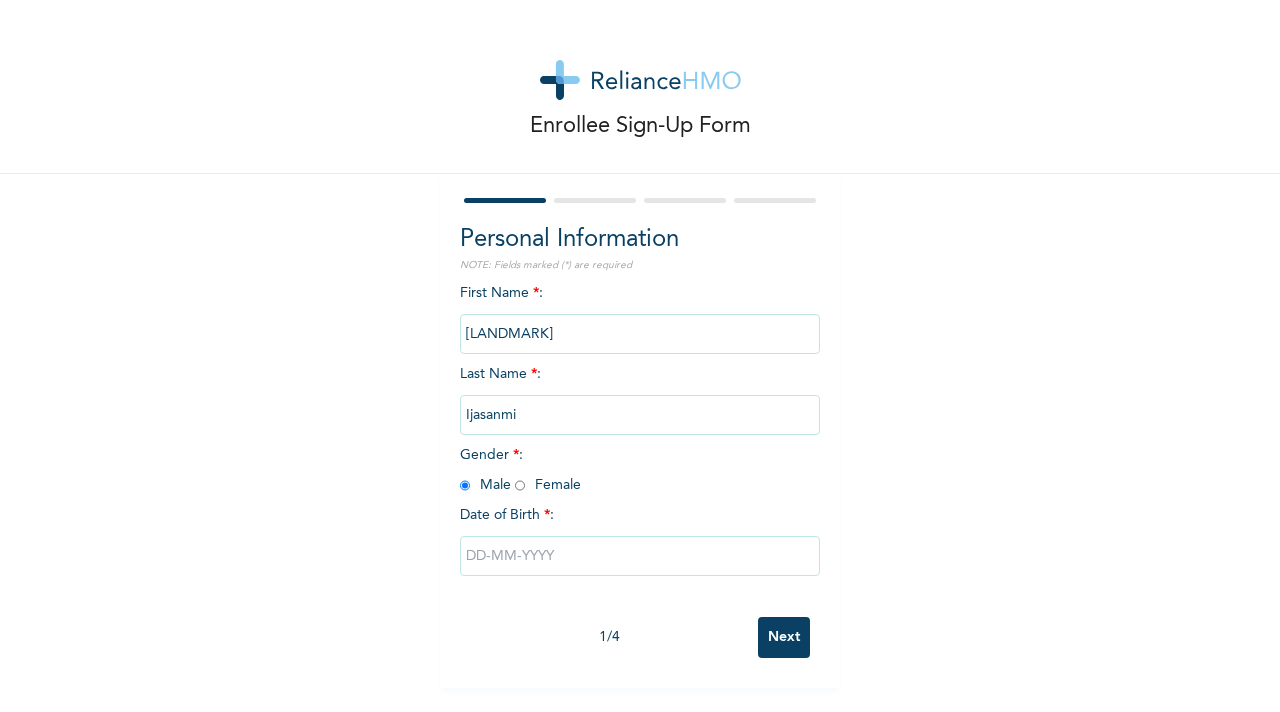 click at bounding box center [640, 556] 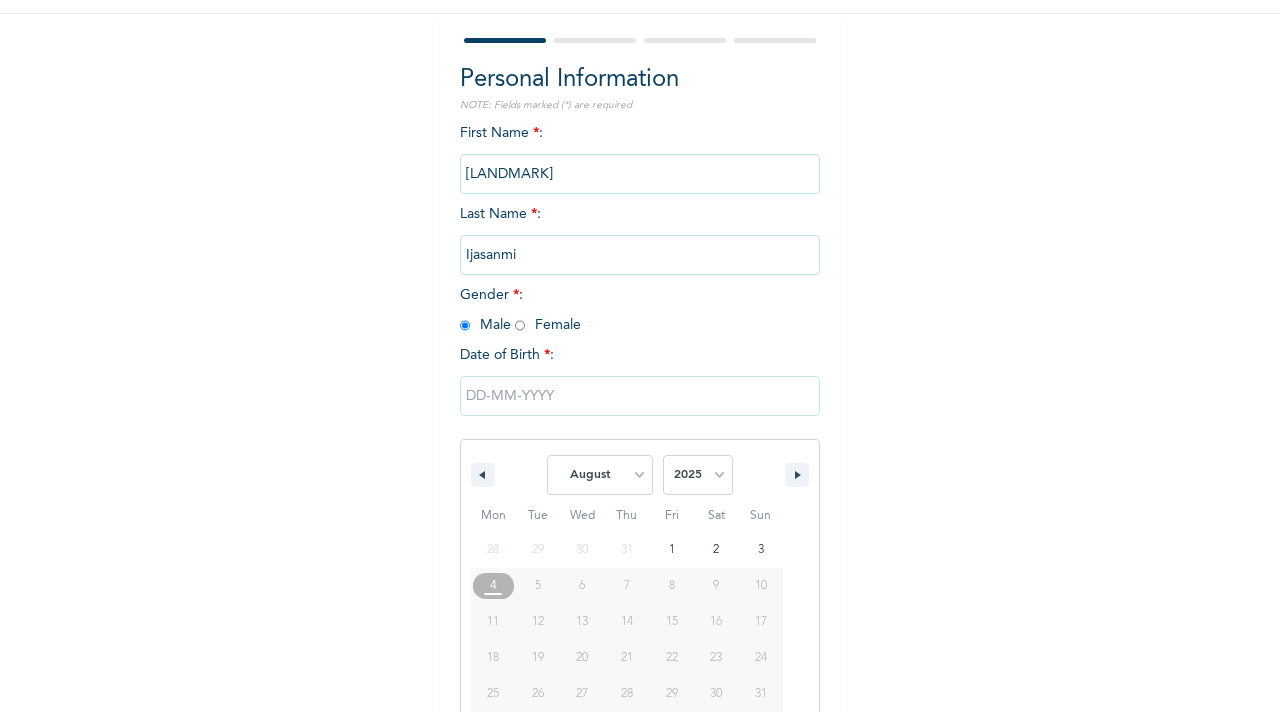 scroll, scrollTop: 198, scrollLeft: 0, axis: vertical 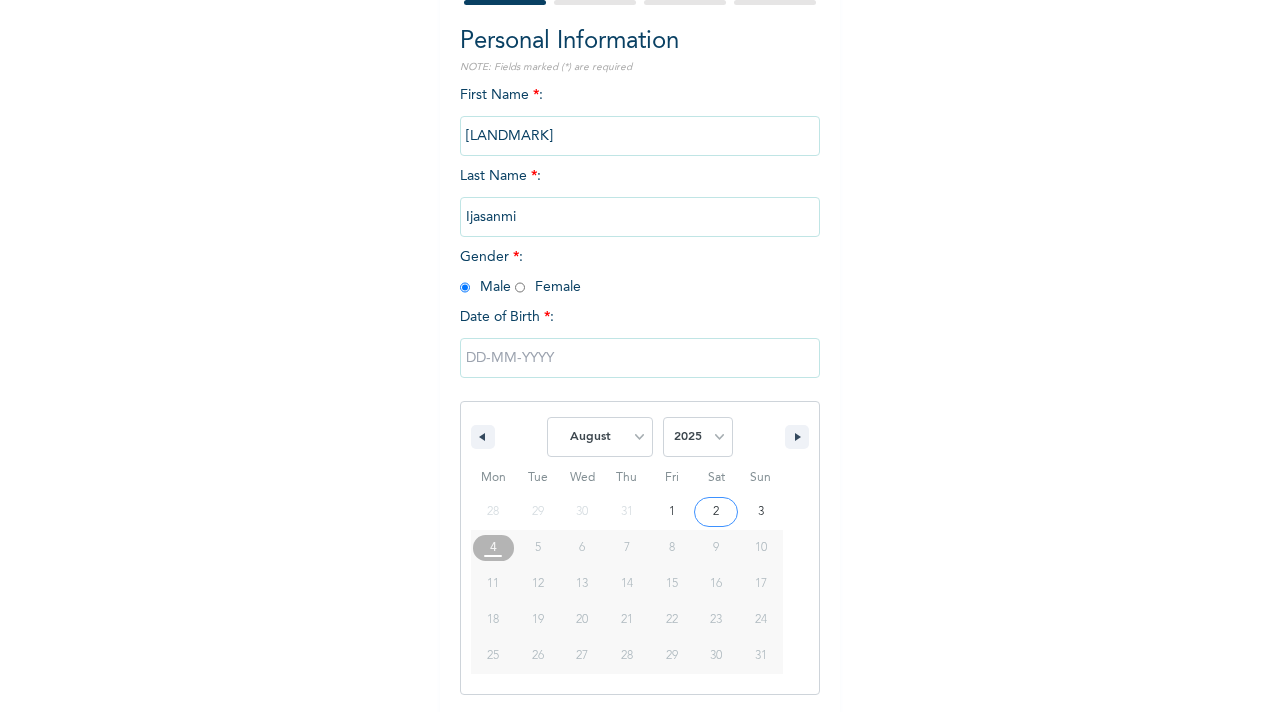 type on "[DATE]" 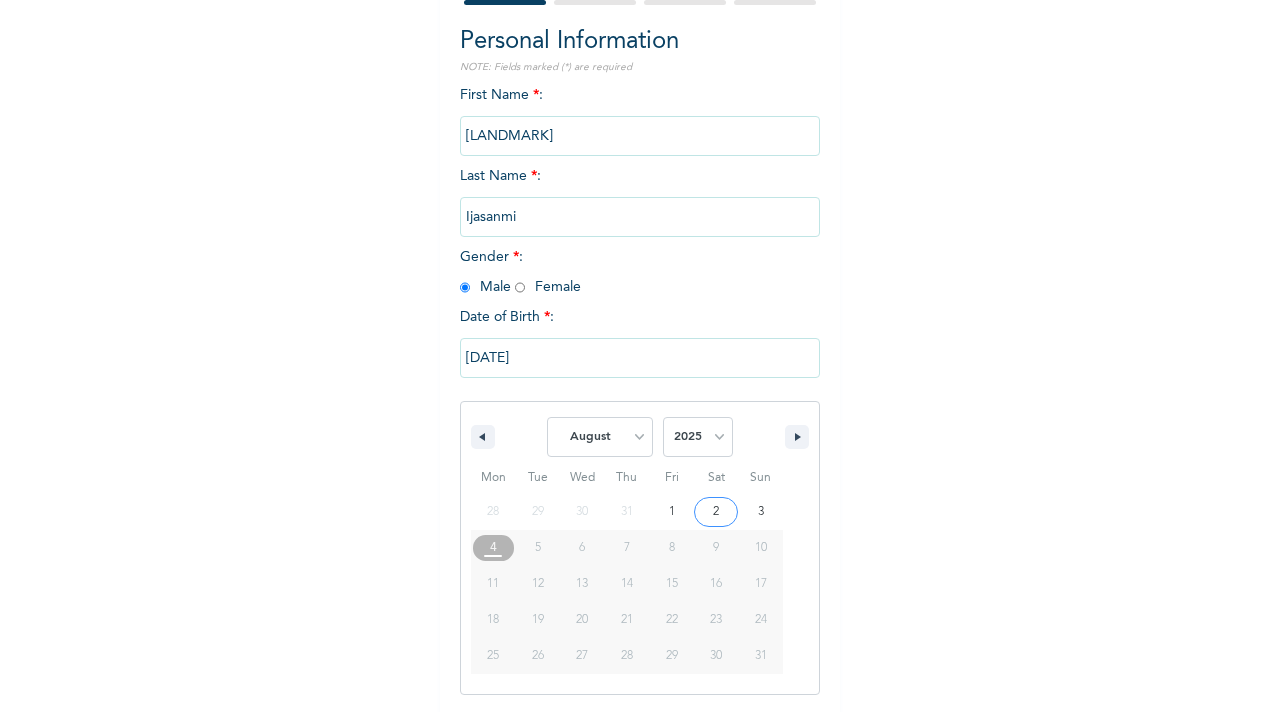 scroll, scrollTop: 0, scrollLeft: 0, axis: both 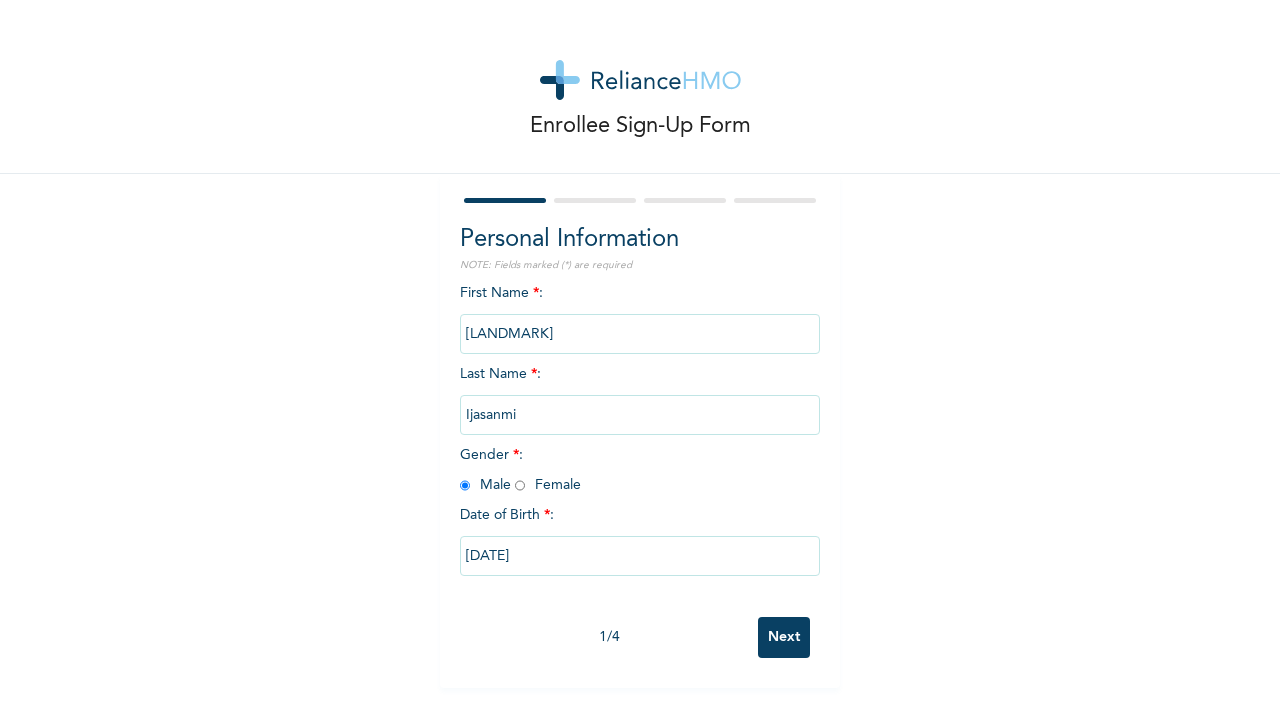 click on "[DATE]" at bounding box center (640, 556) 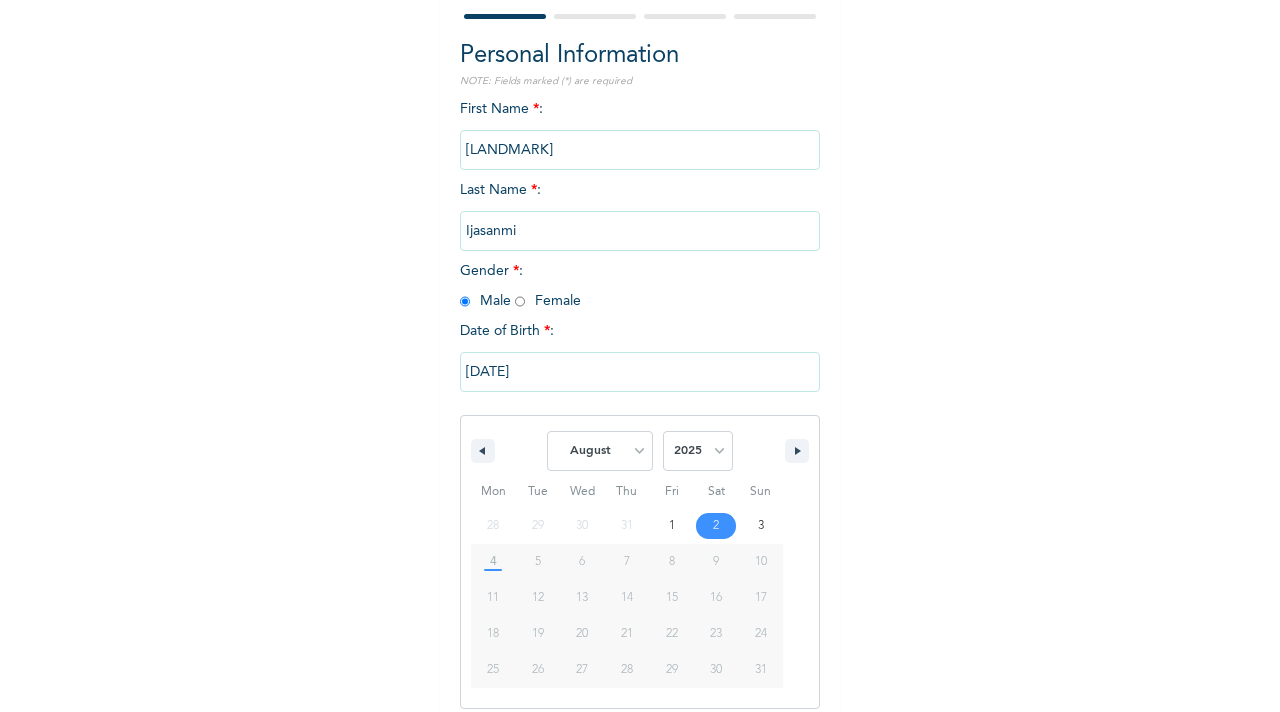 scroll, scrollTop: 198, scrollLeft: 0, axis: vertical 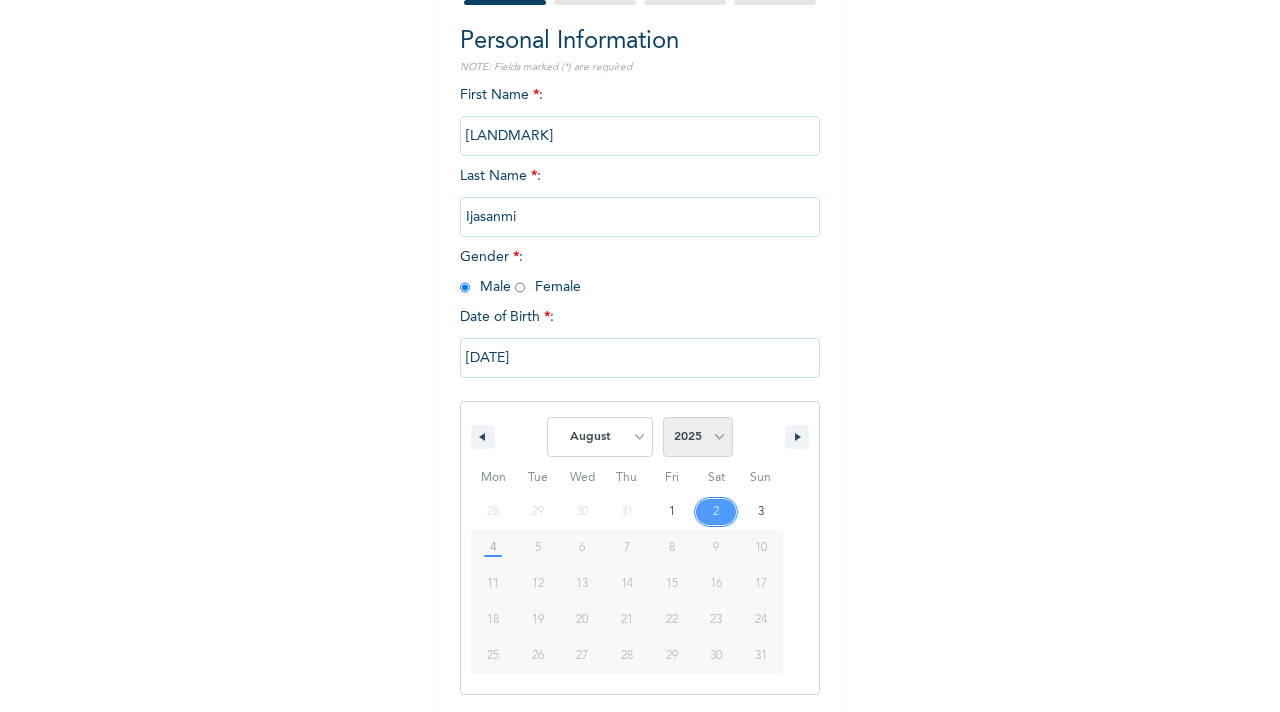 click on "2025 2024 2023 2022 2021 2020 2019 2018 2017 2016 2015 2014 2013 2012 2011 2010 2009 2008 2007 2006 2005 2004 2003 2002 2001 2000 1999 1998 1997 1996 1995 1994 1993 1992 1991 1990 1989 1988 1987 1986 1985 1984 1983 1982 1981 1980 1979 1978 1977 1976 1975 1974 1973 1972 1971 1970 1969 1968 1967 1966 1965 1964 1963 1962 1961 1960" at bounding box center (698, 437) 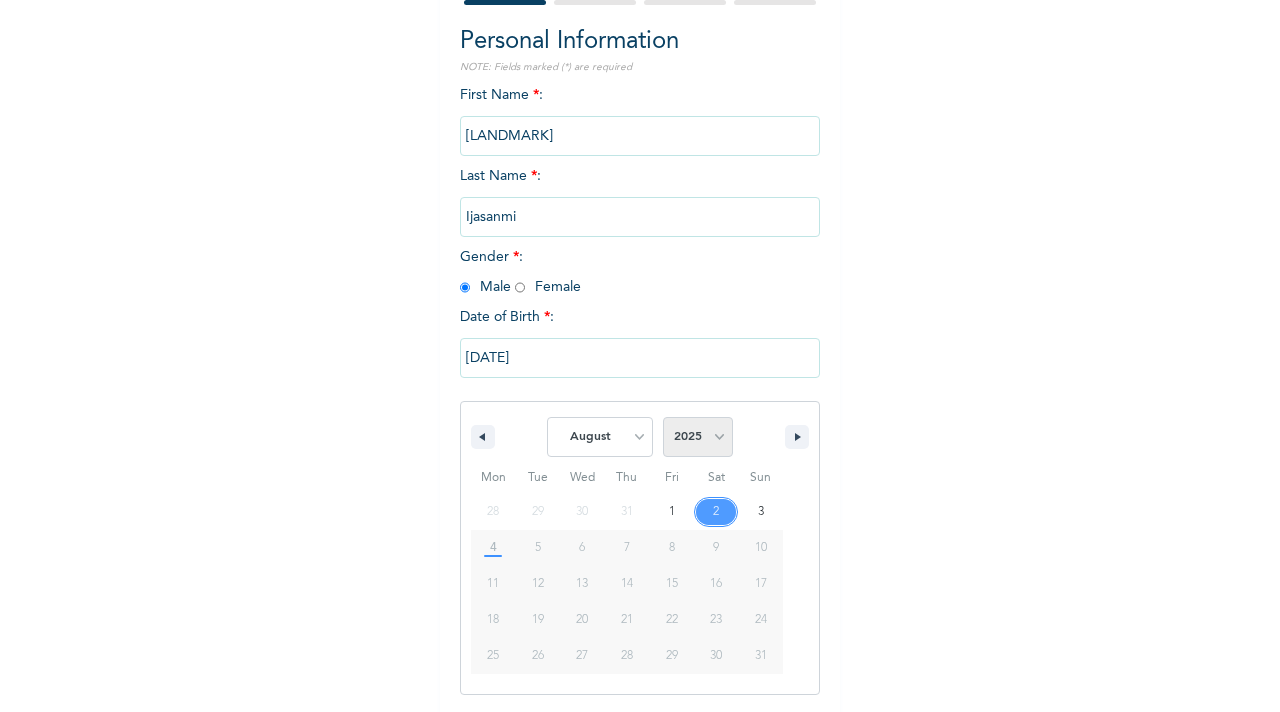 select on "1998" 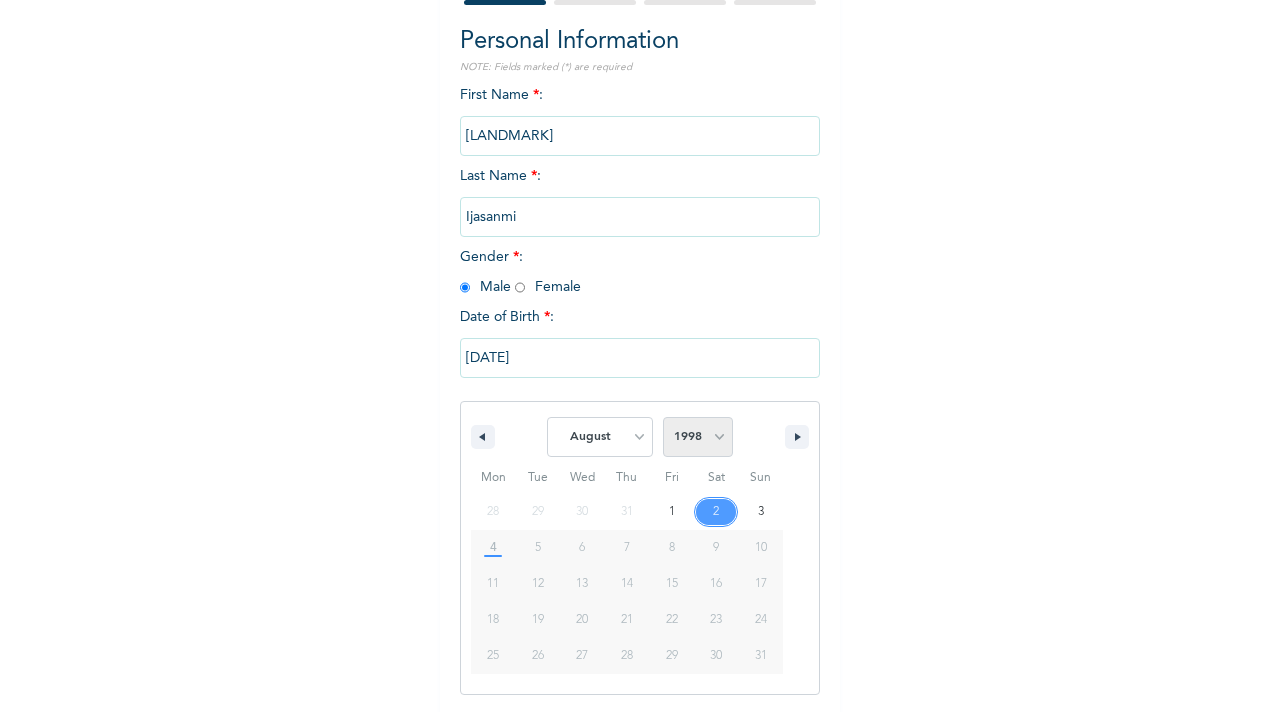 click on "2025 2024 2023 2022 2021 2020 2019 2018 2017 2016 2015 2014 2013 2012 2011 2010 2009 2008 2007 2006 2005 2004 2003 2002 2001 2000 1999 1998 1997 1996 1995 1994 1993 1992 1991 1990 1989 1988 1987 1986 1985 1984 1983 1982 1981 1980 1979 1978 1977 1976 1975 1974 1973 1972 1971 1970 1969 1968 1967 1966 1965 1964 1963 1962 1961 1960" at bounding box center (698, 437) 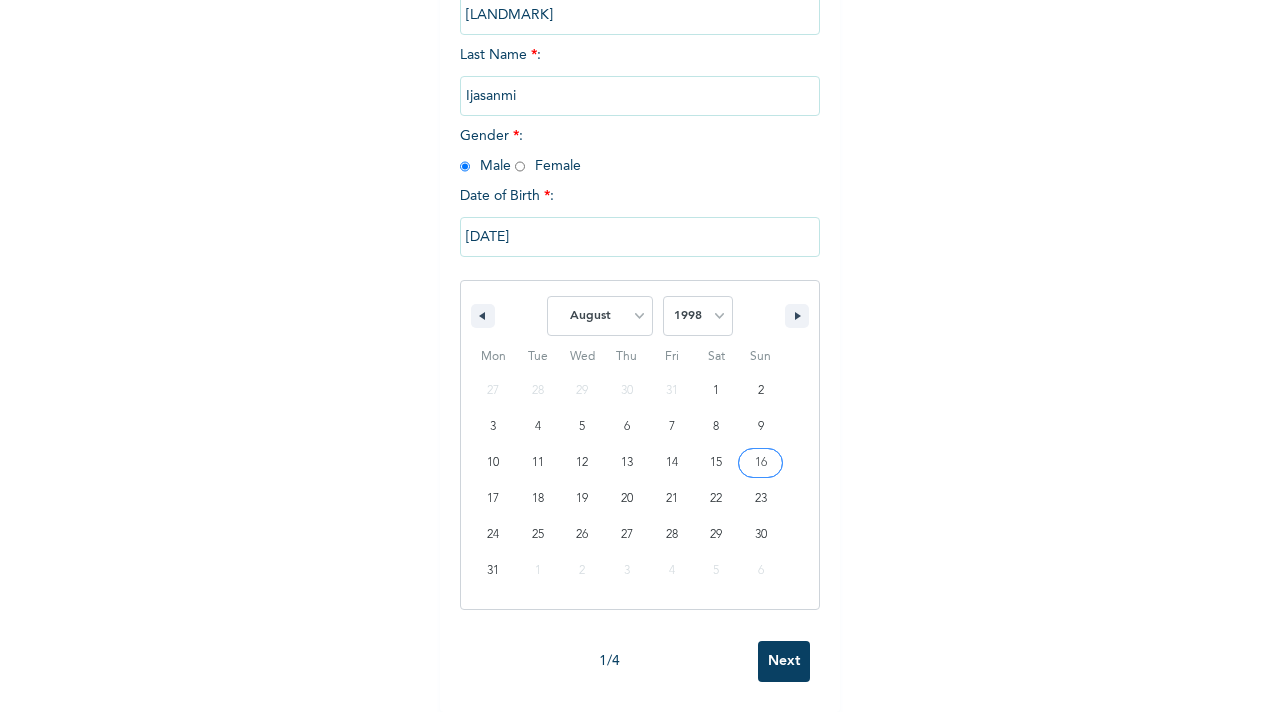 scroll, scrollTop: 332, scrollLeft: 0, axis: vertical 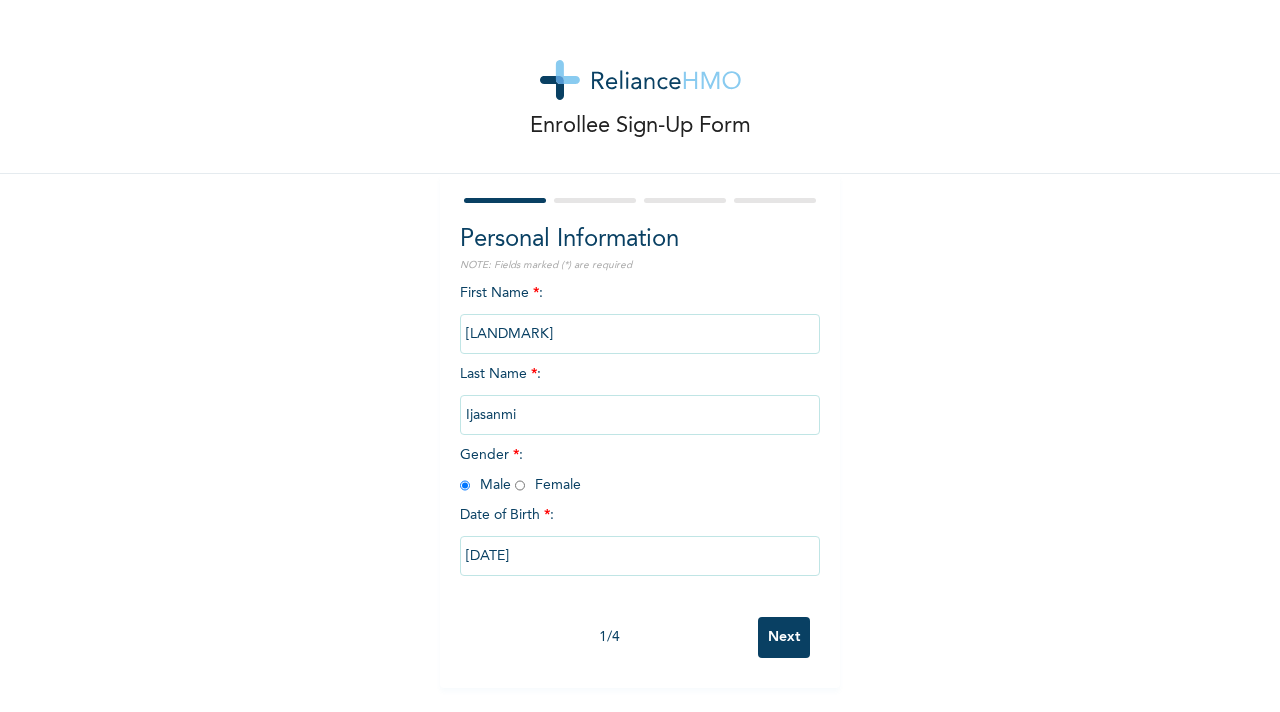 click on "Next" at bounding box center [784, 637] 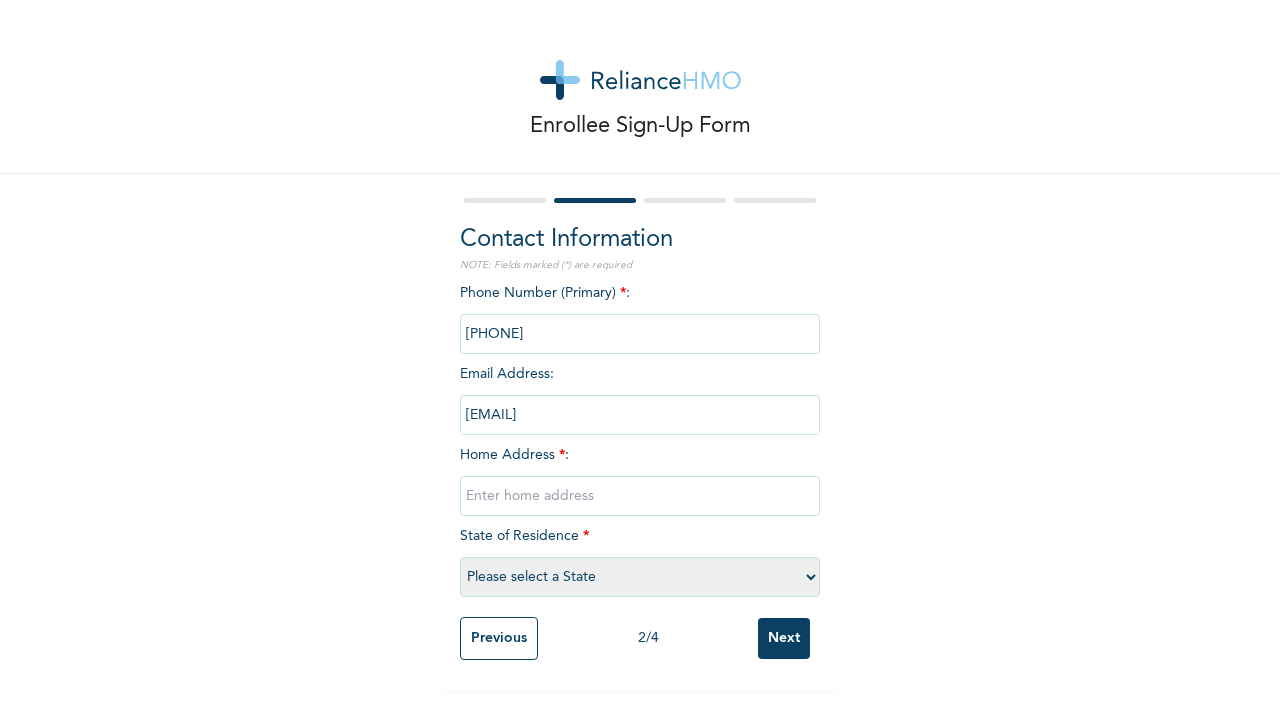 click at bounding box center [640, 496] 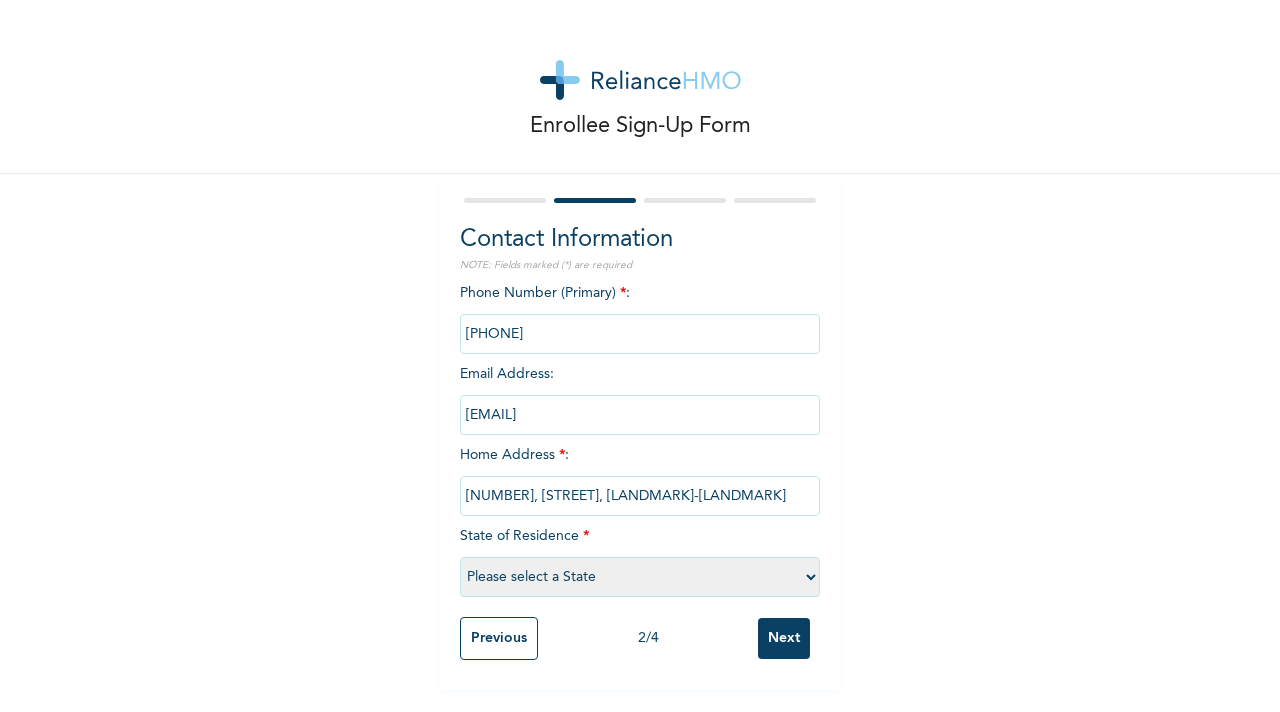select on "25" 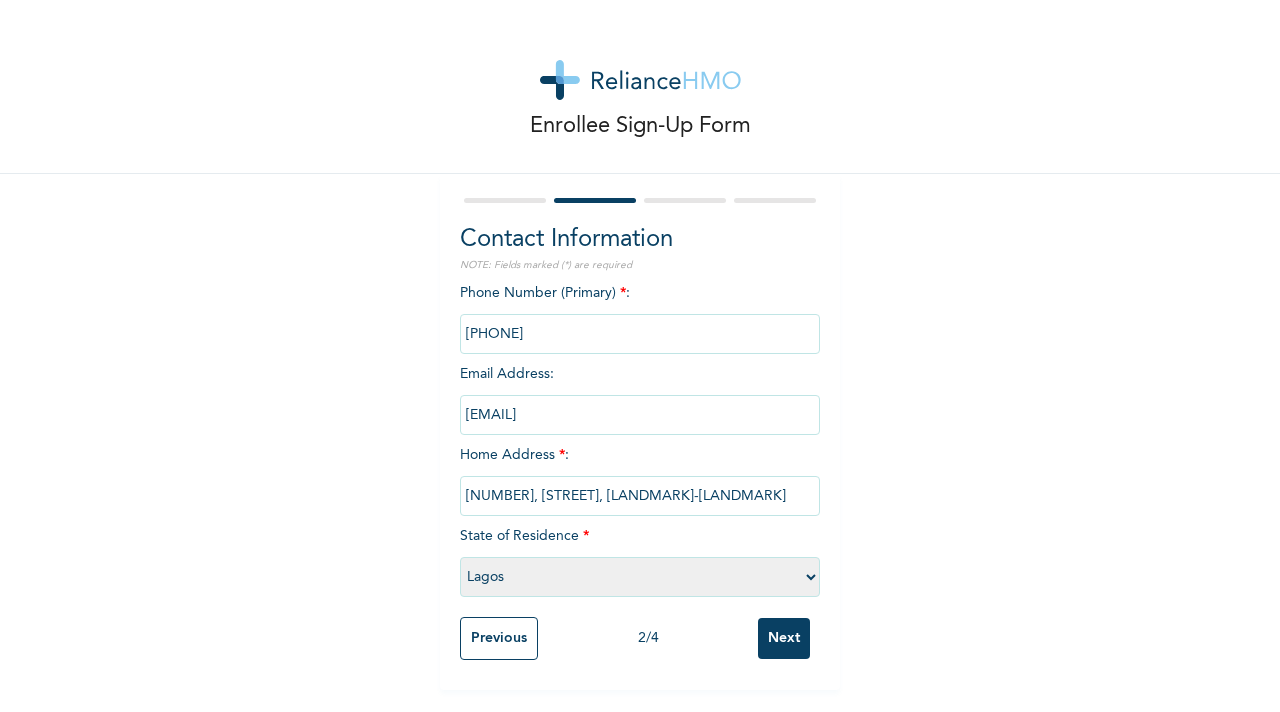 click on "Next" at bounding box center [784, 638] 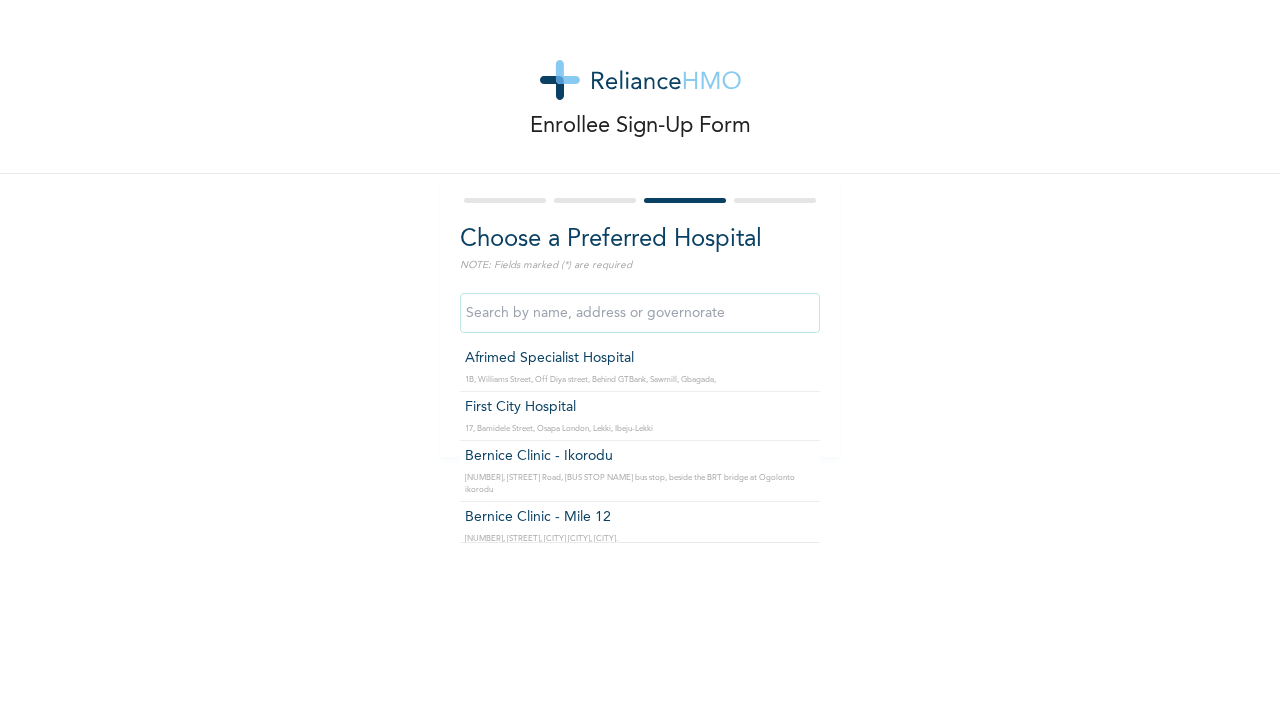 click at bounding box center [640, 313] 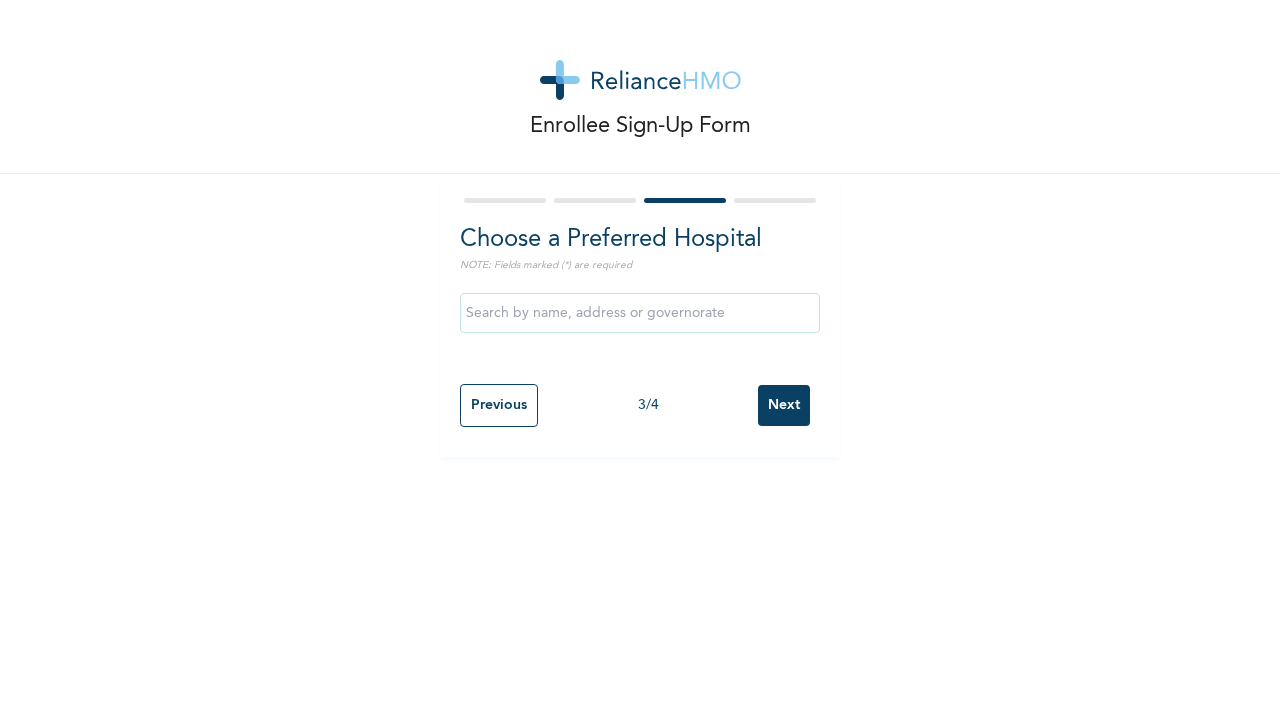 click on "Enrollee Sign-Up Form Choose a Preferred Hospital NOTE: Fields marked (*) are required Previous 3  / 4 Next" at bounding box center (640, 228) 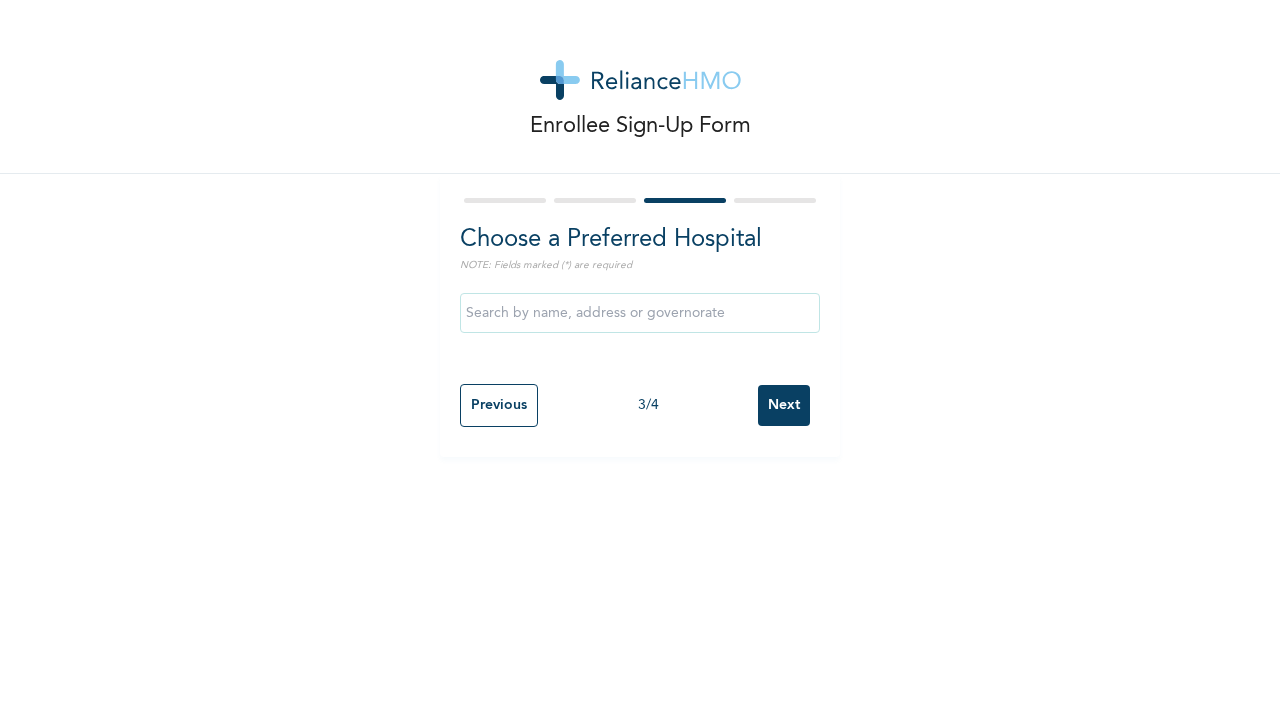 click on "Next" at bounding box center [784, 405] 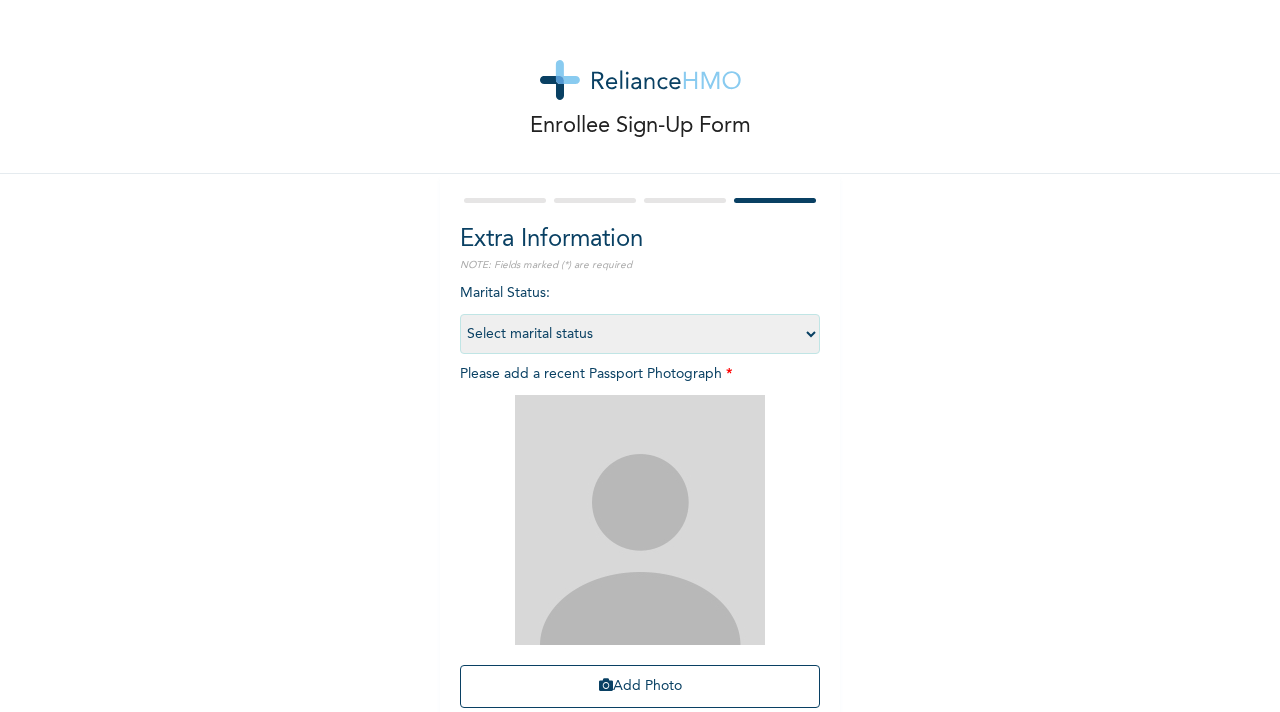 click on "Select marital status Single Married Divorced Widow/Widower" at bounding box center (640, 334) 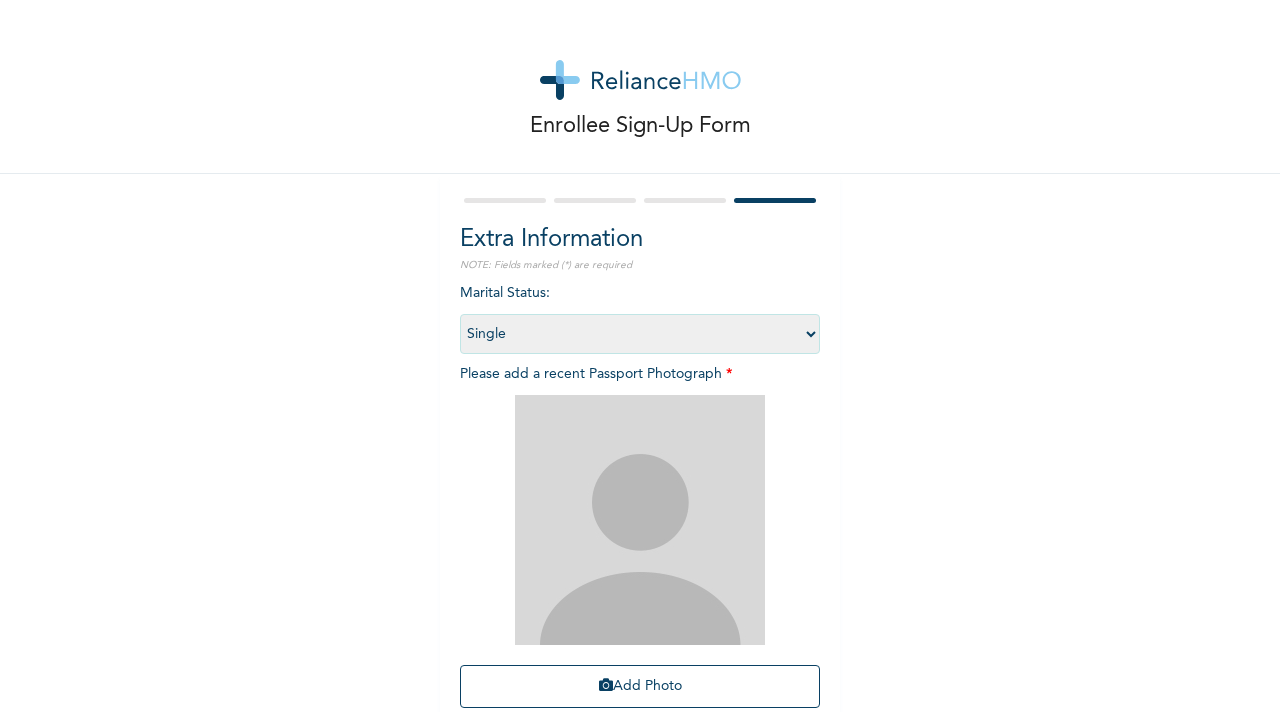 click on "Select marital status Single Married Divorced Widow/Widower" at bounding box center [640, 334] 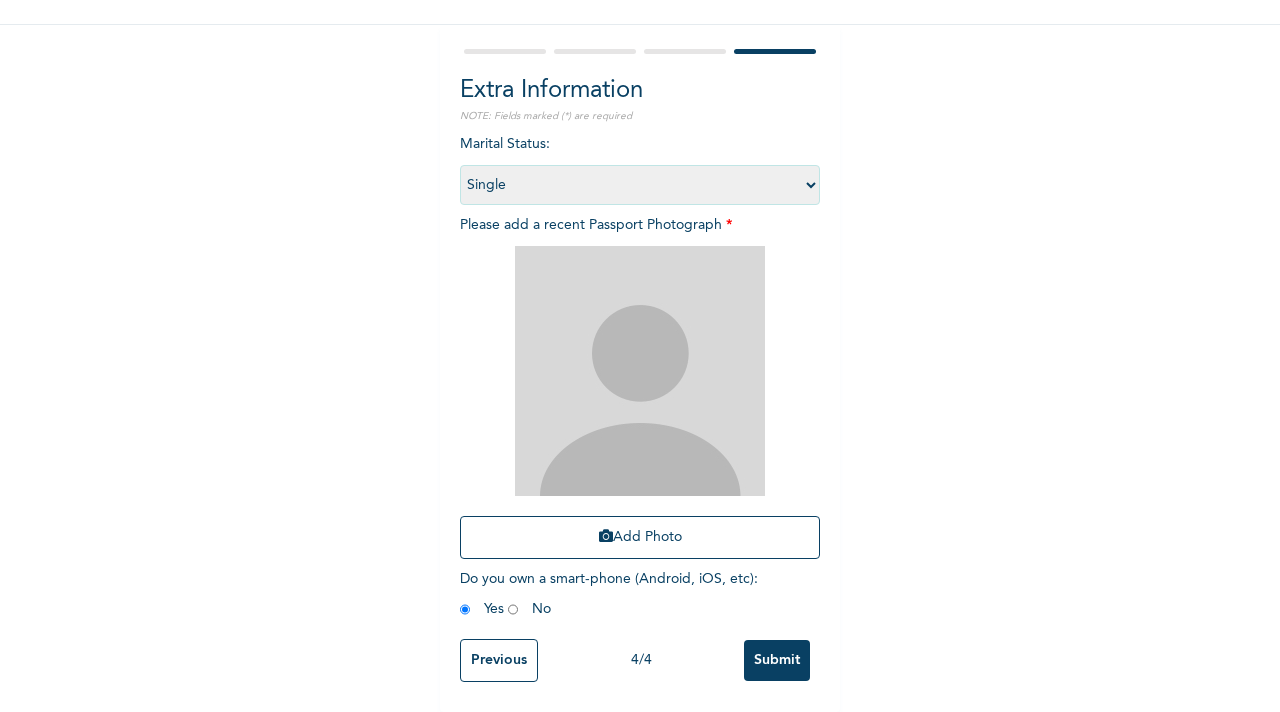 scroll, scrollTop: 166, scrollLeft: 0, axis: vertical 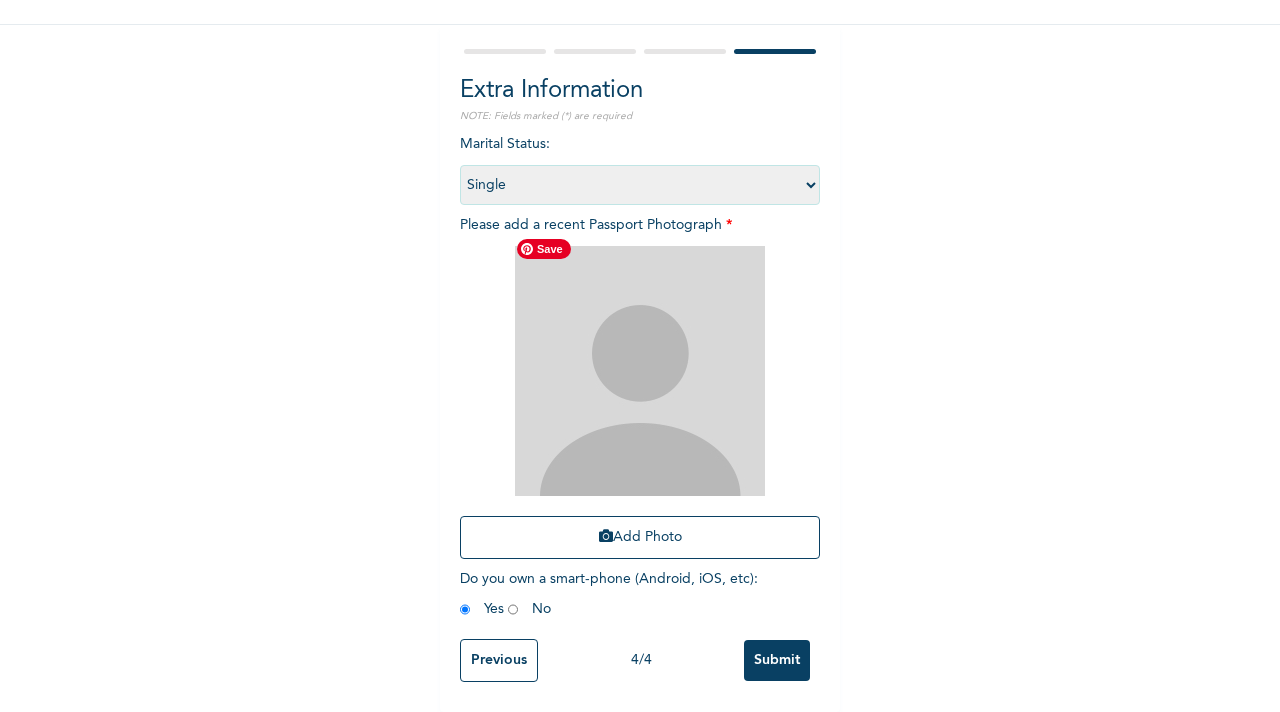 click at bounding box center [640, 371] 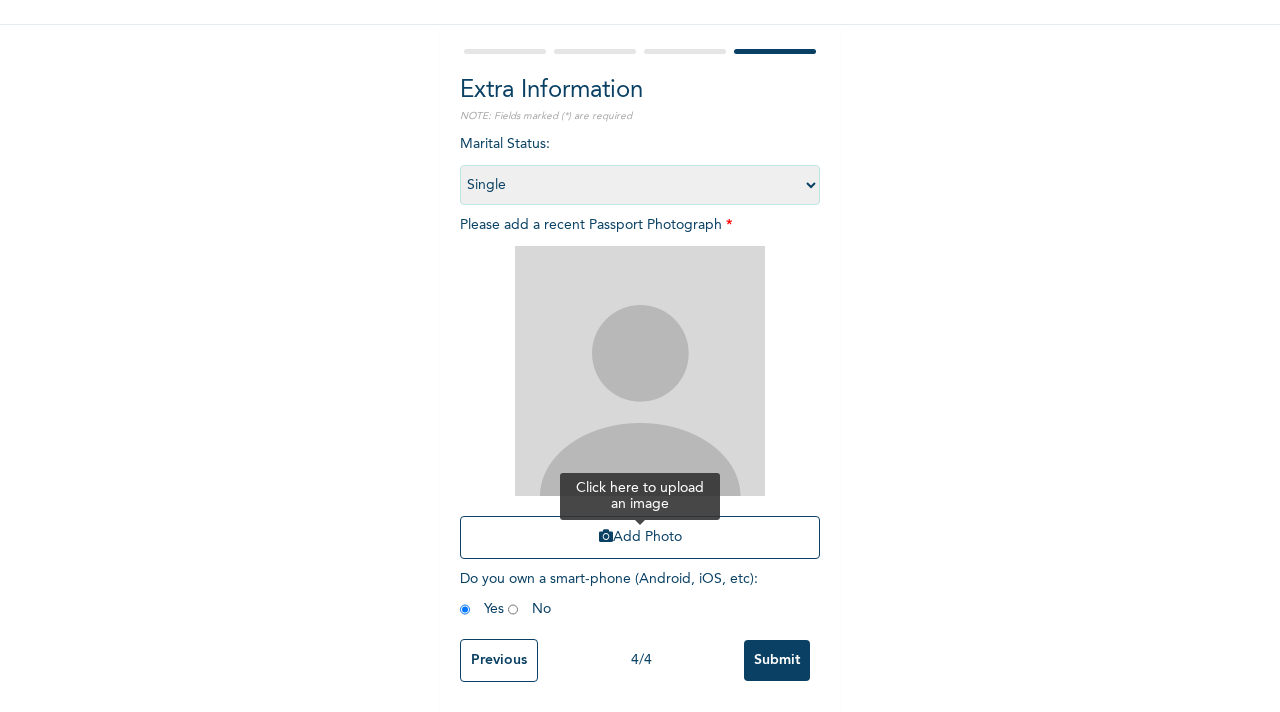 click on "Add Photo" at bounding box center [640, 537] 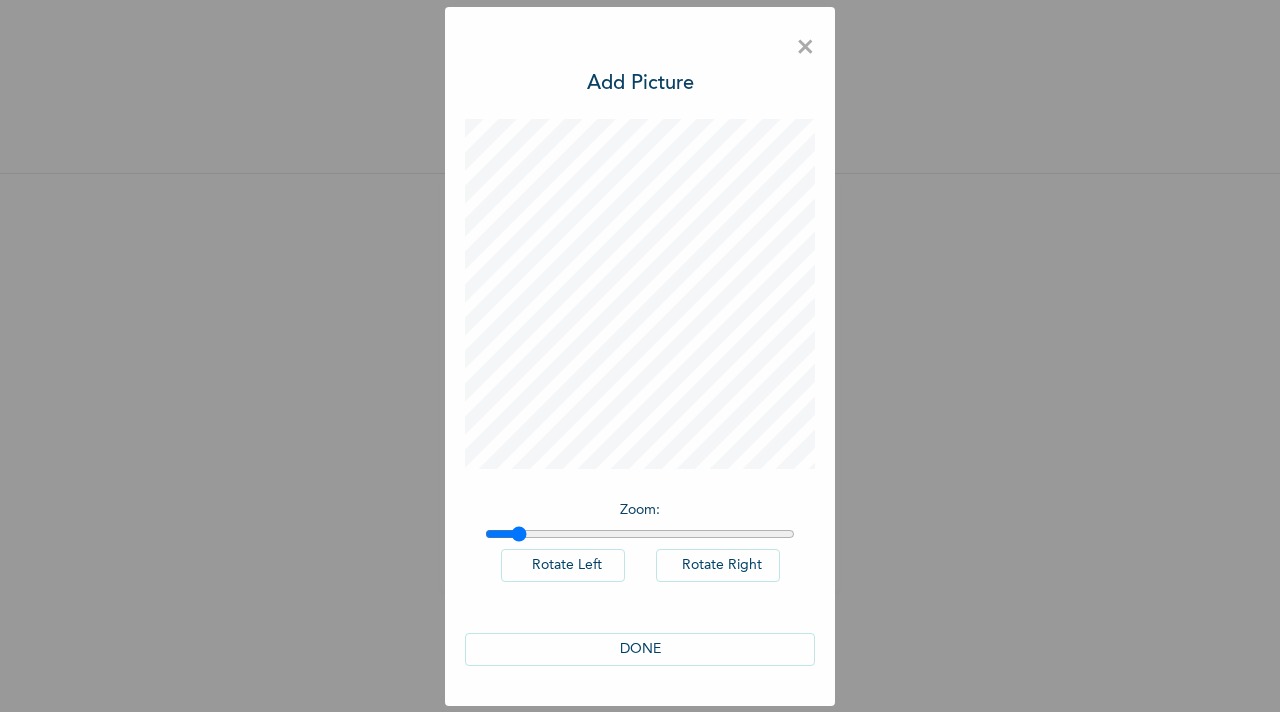 type on "1" 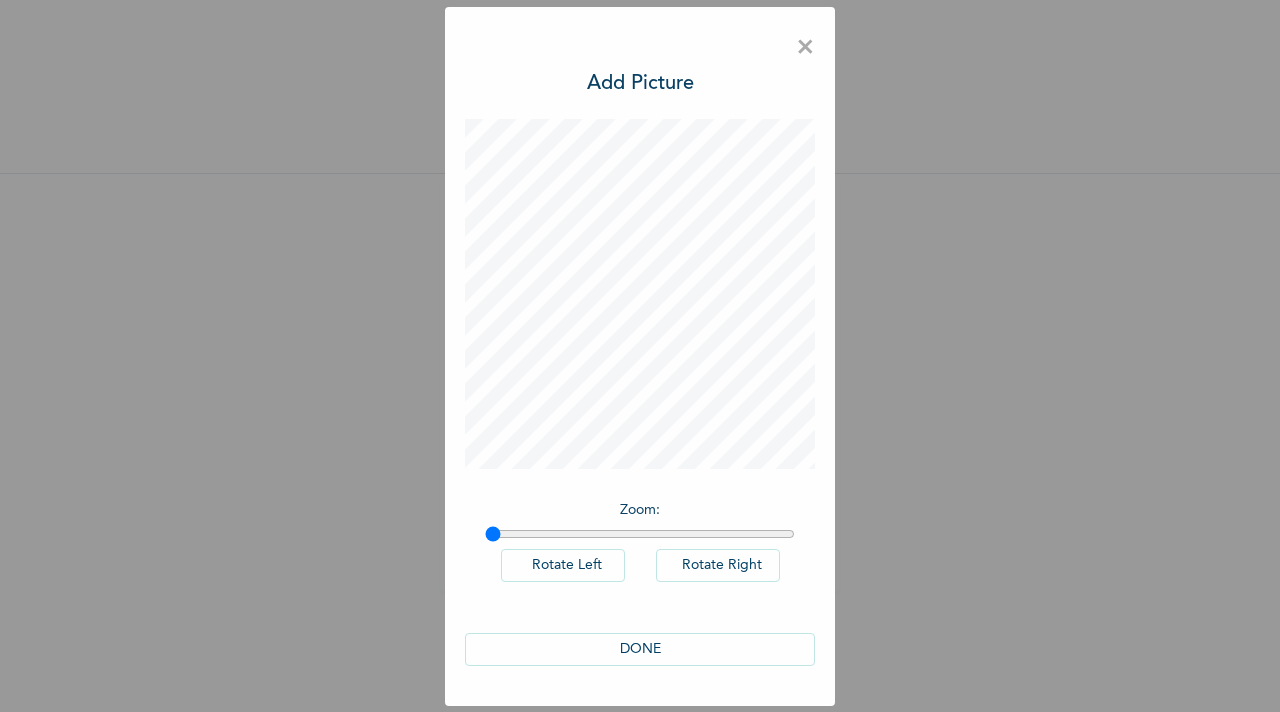 drag, startPoint x: 494, startPoint y: 537, endPoint x: 432, endPoint y: 514, distance: 66.12866 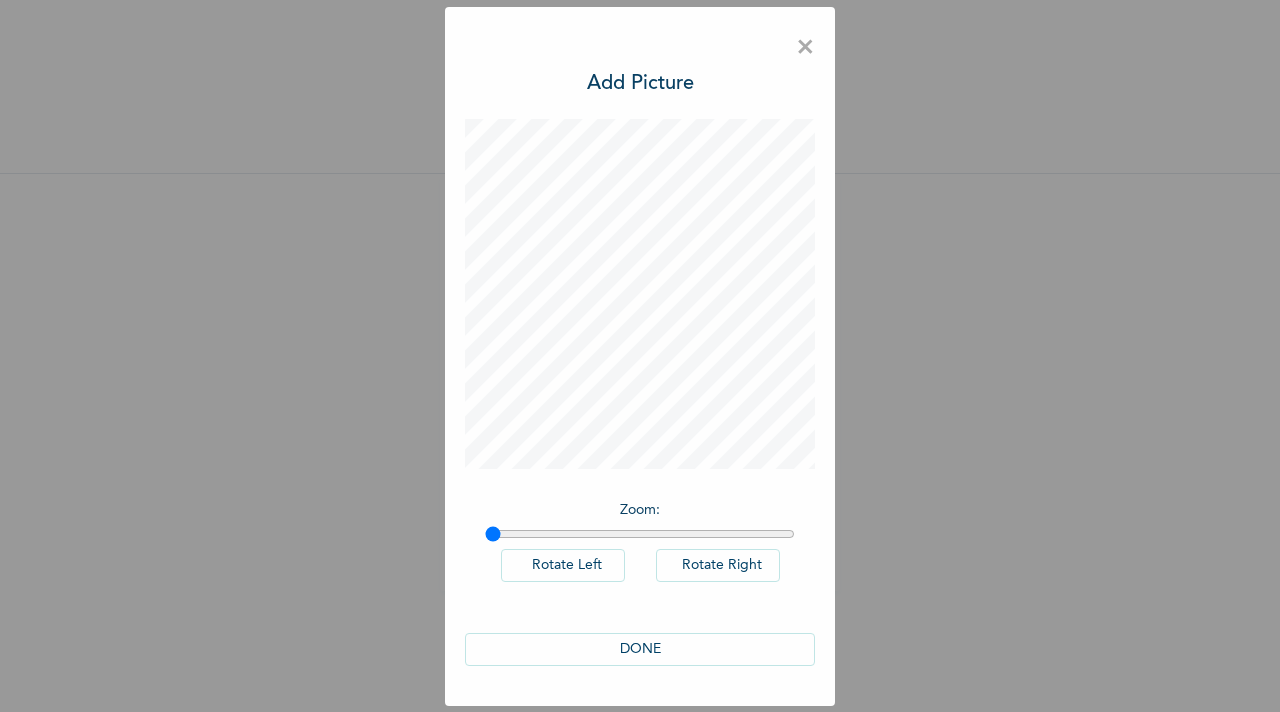 click at bounding box center (640, 534) 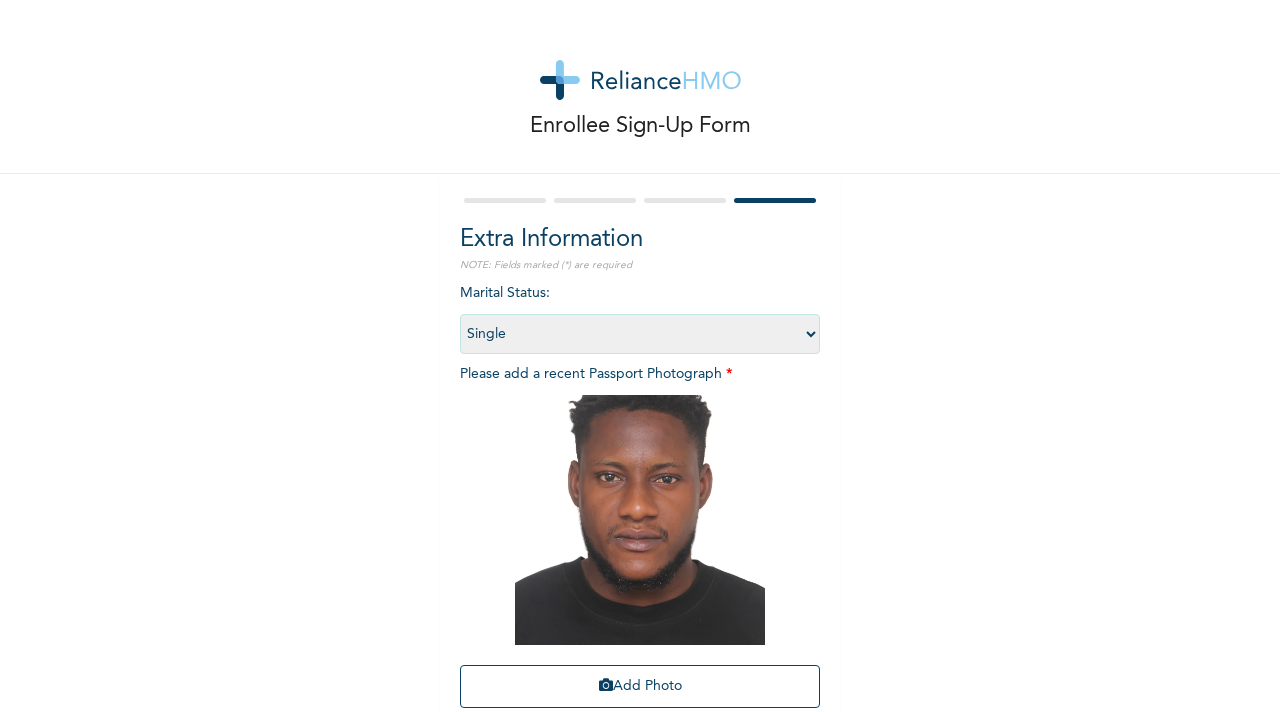scroll, scrollTop: 166, scrollLeft: 0, axis: vertical 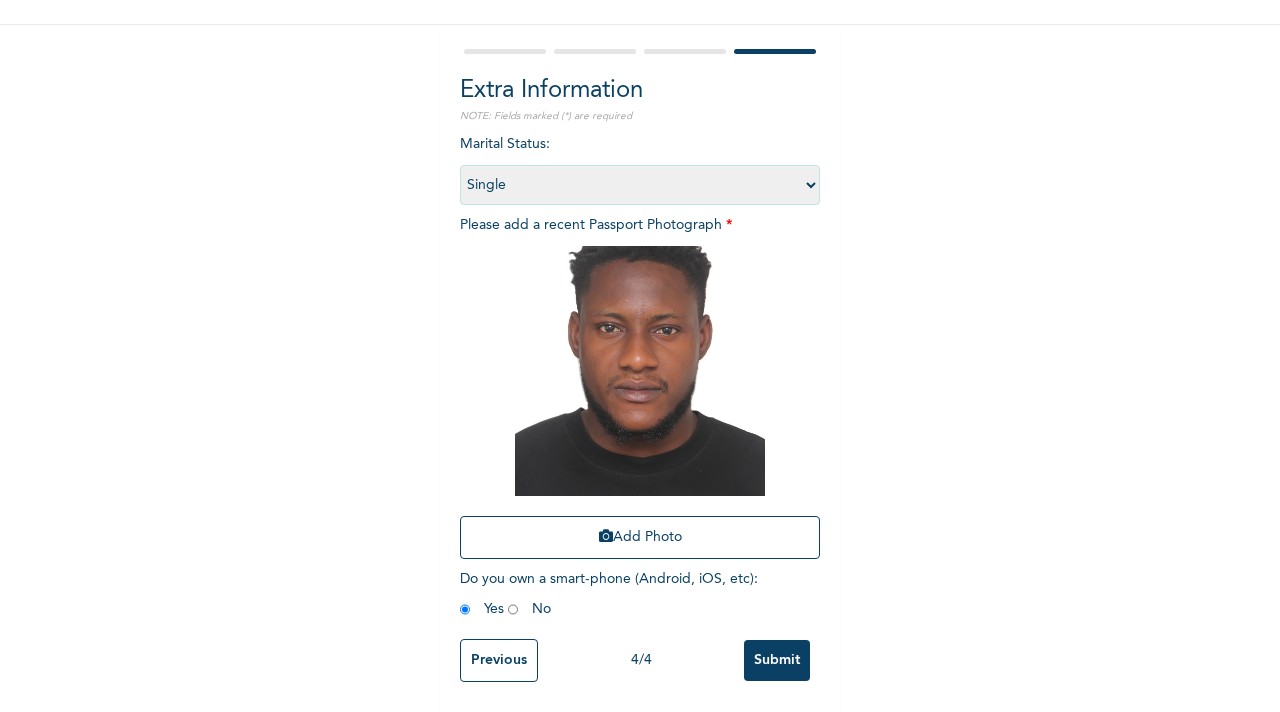 click on "Previous" at bounding box center (499, 660) 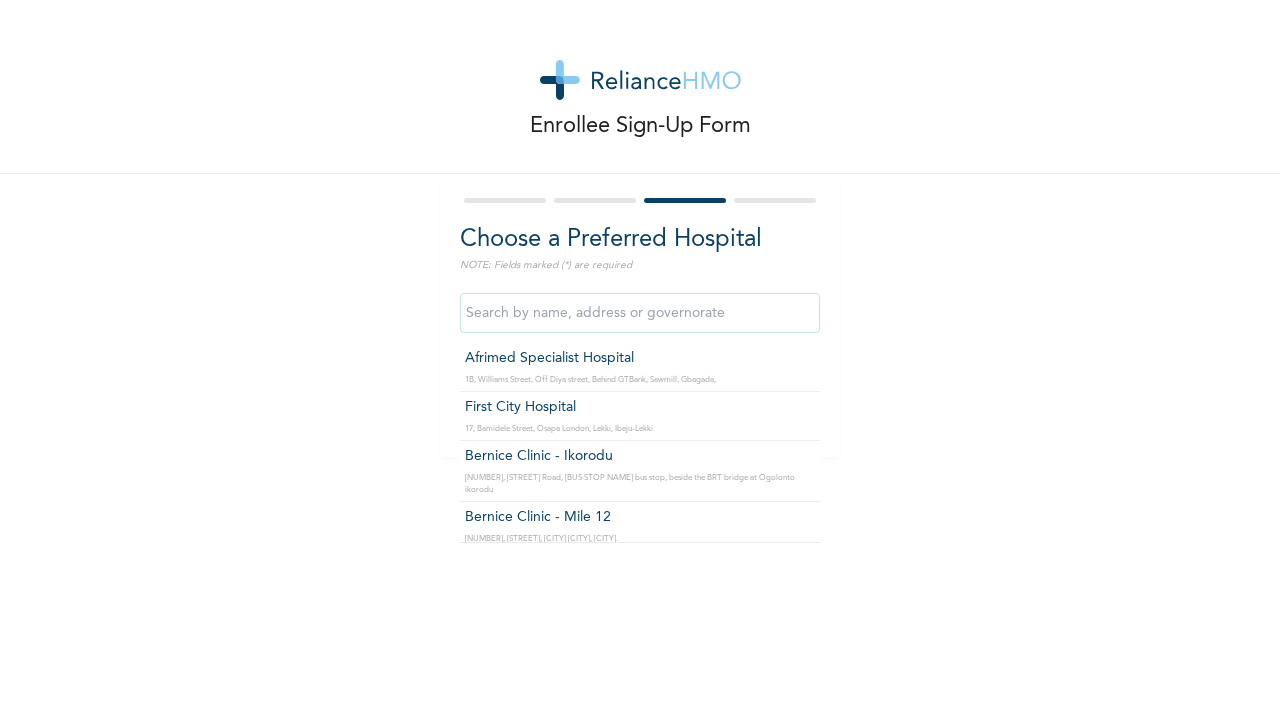 click at bounding box center [640, 313] 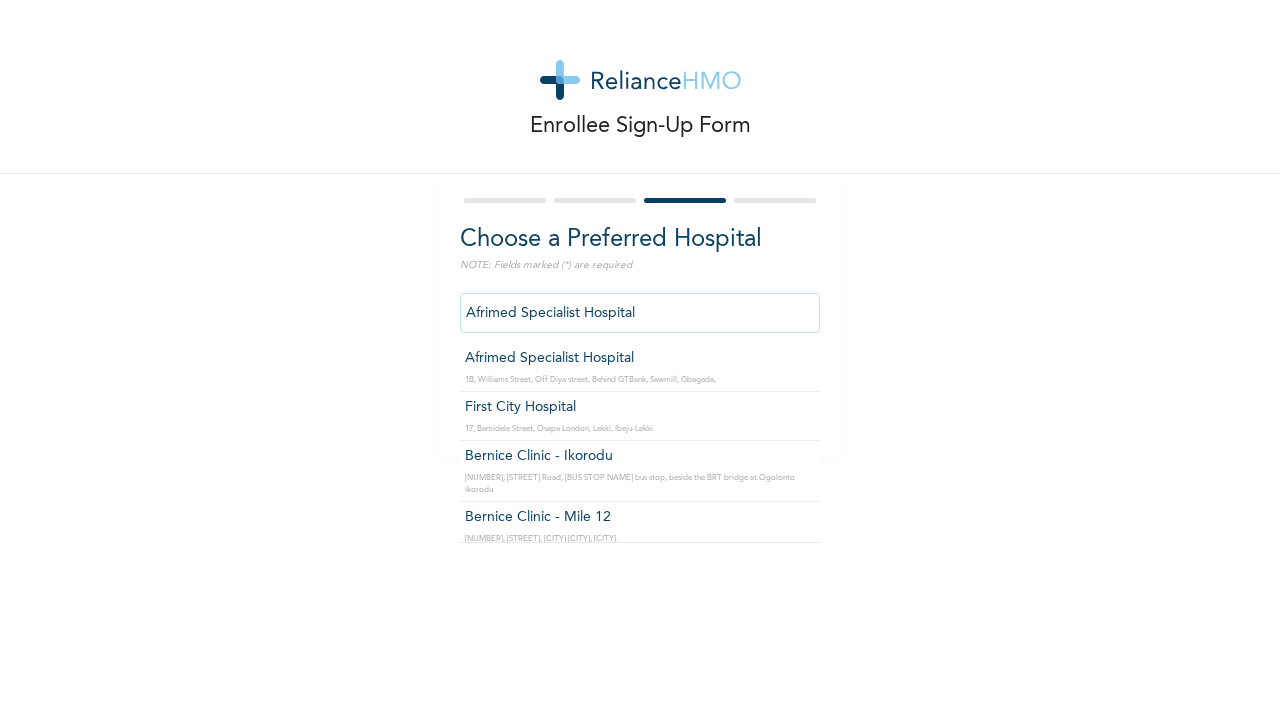 click on "Afrimed Specialist Hospital" at bounding box center (640, 313) 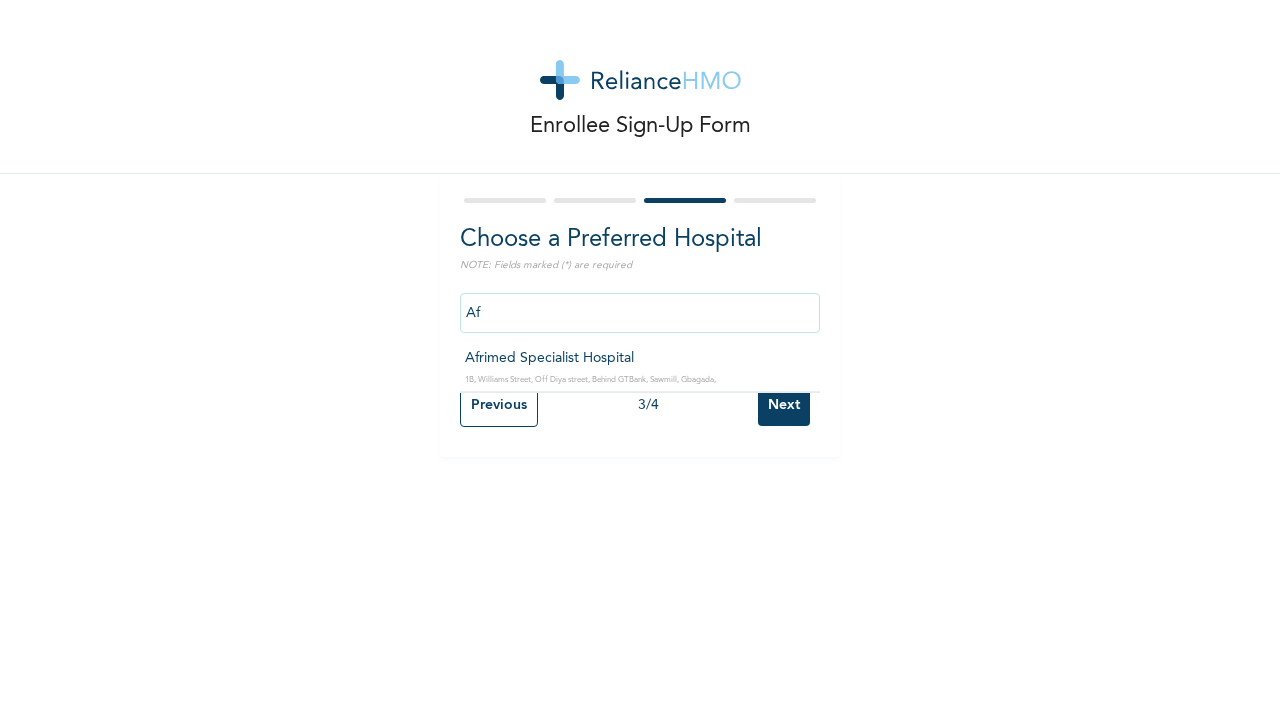 type on "A" 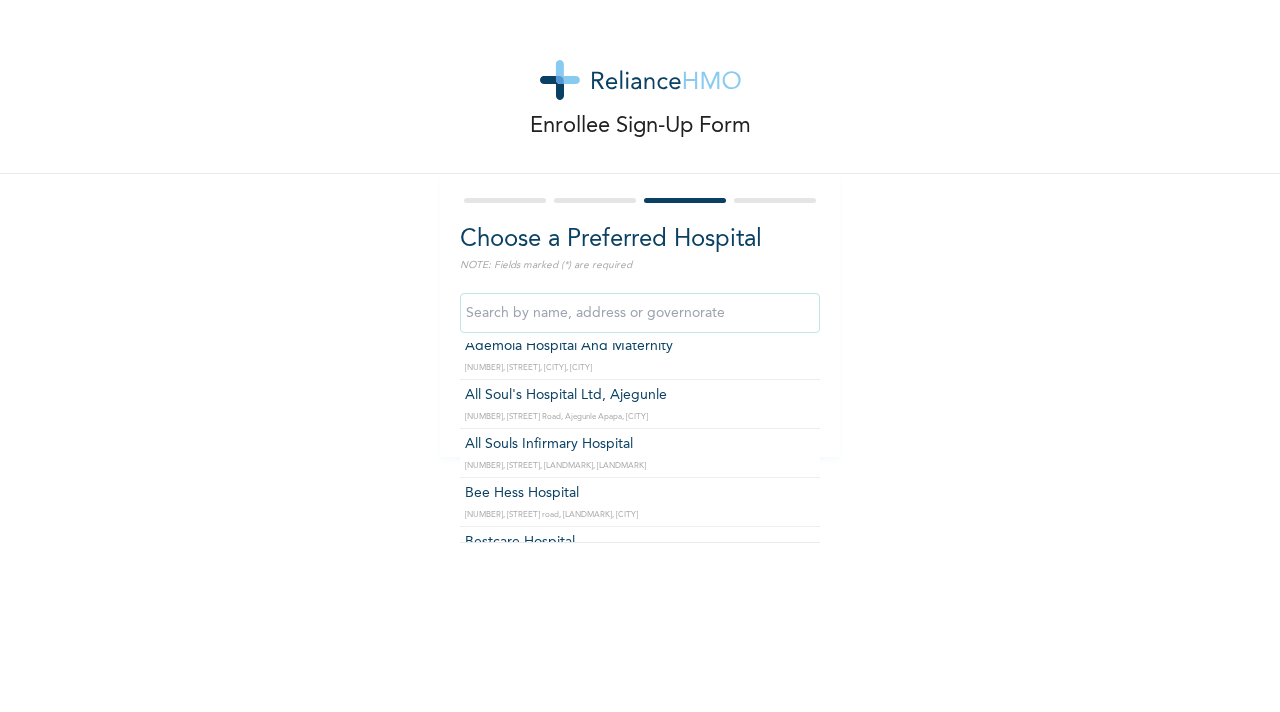 scroll, scrollTop: 1279, scrollLeft: 0, axis: vertical 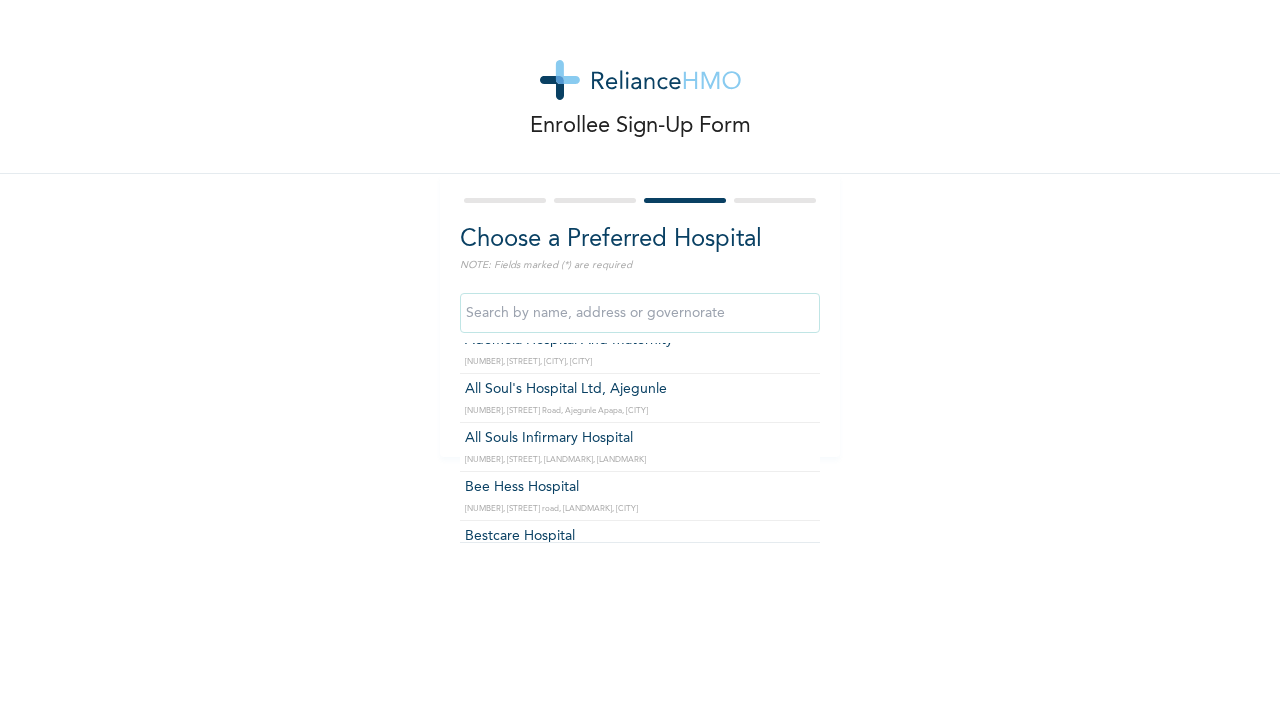 click at bounding box center [640, 313] 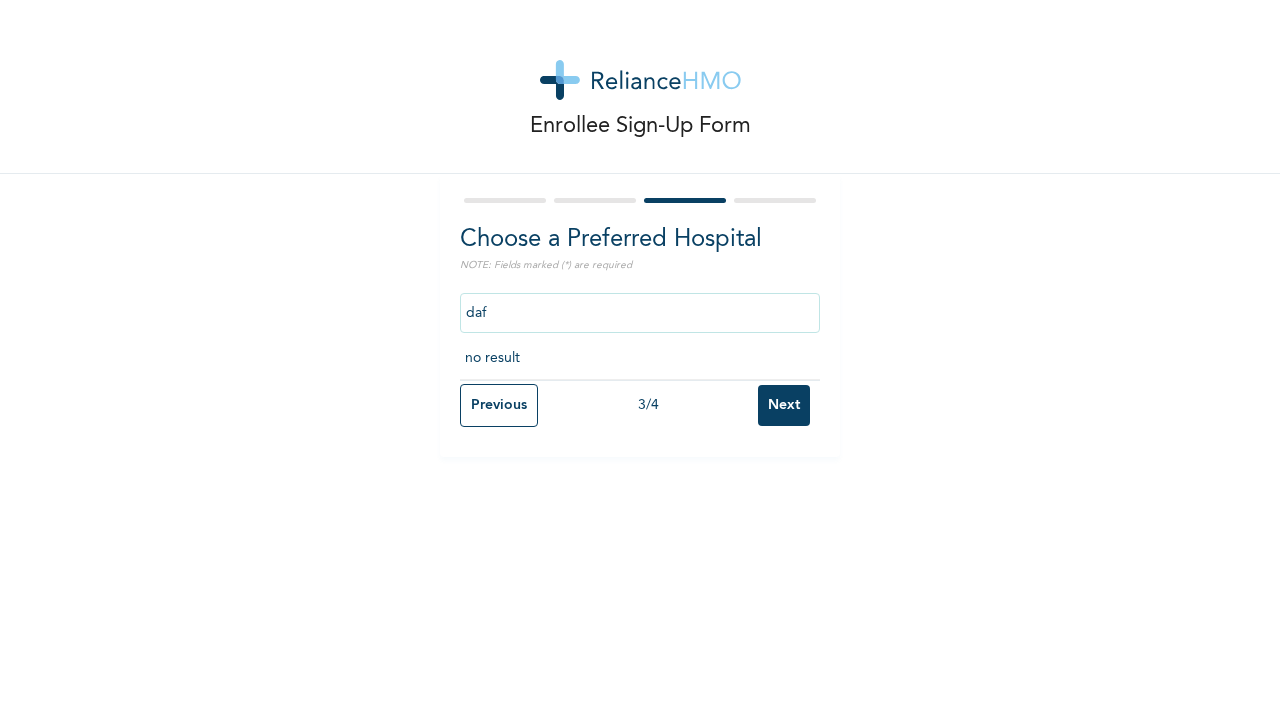 scroll, scrollTop: 0, scrollLeft: 0, axis: both 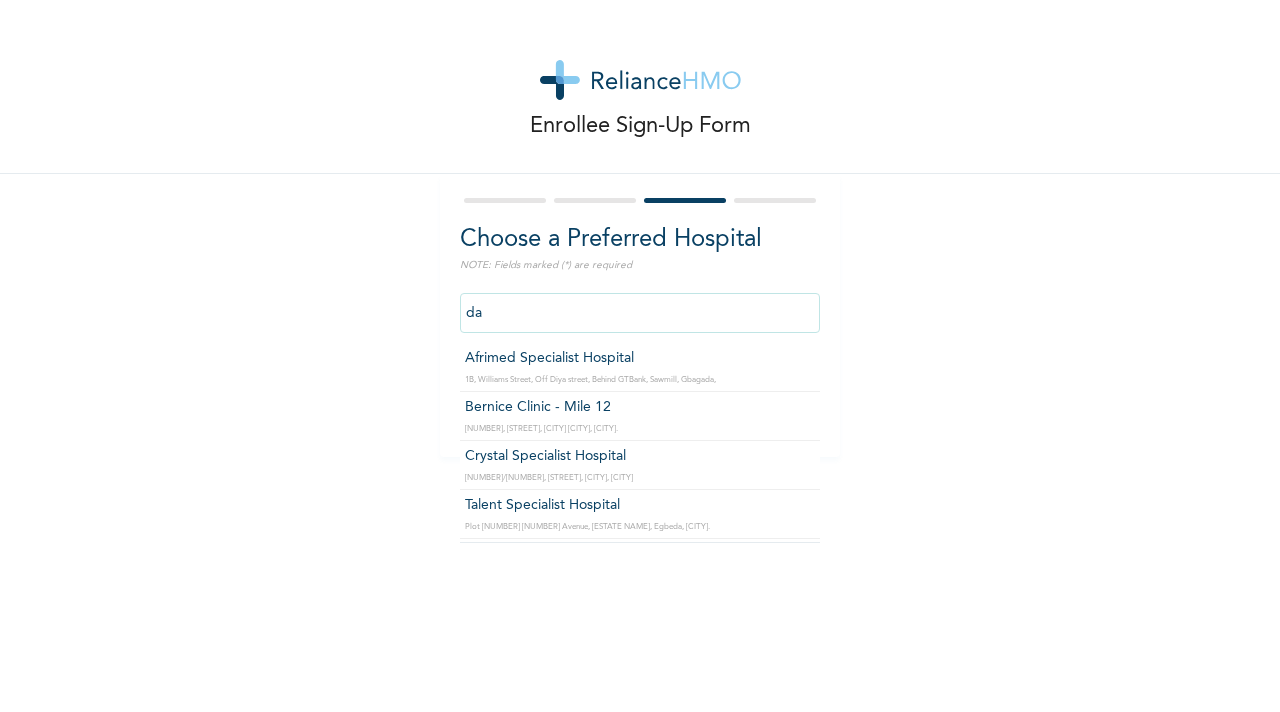 type on "d" 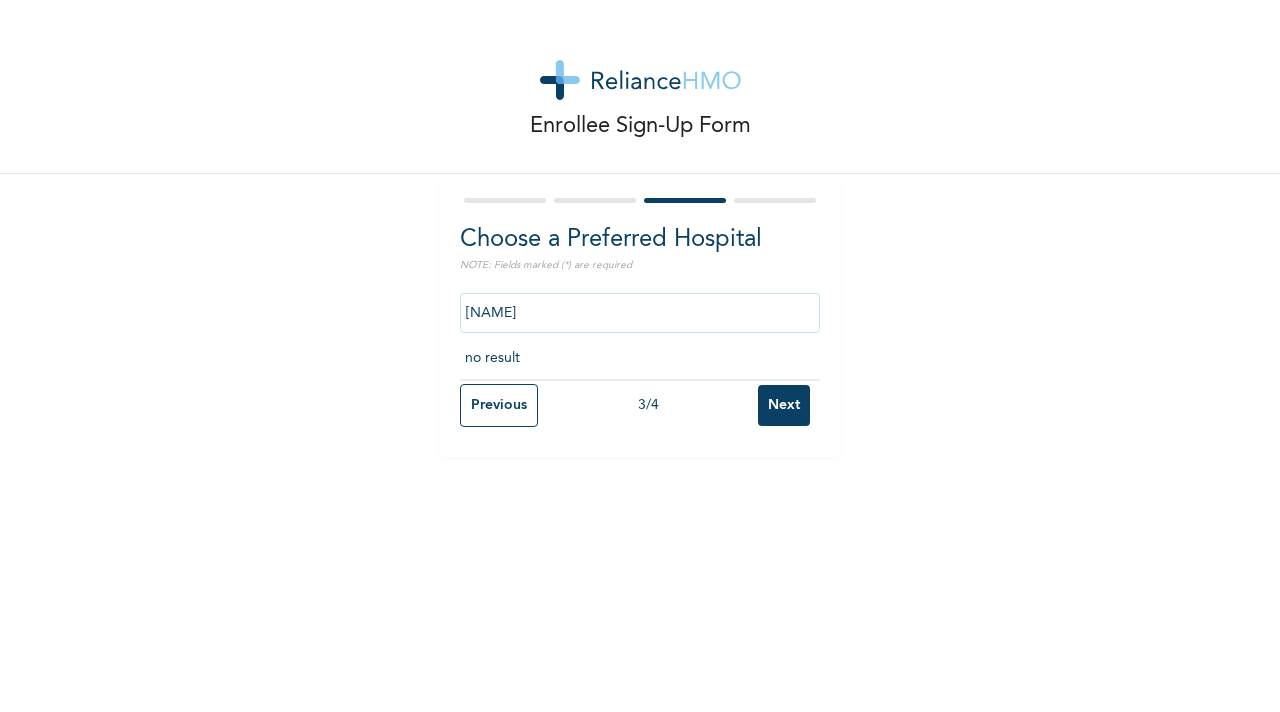 type on "r" 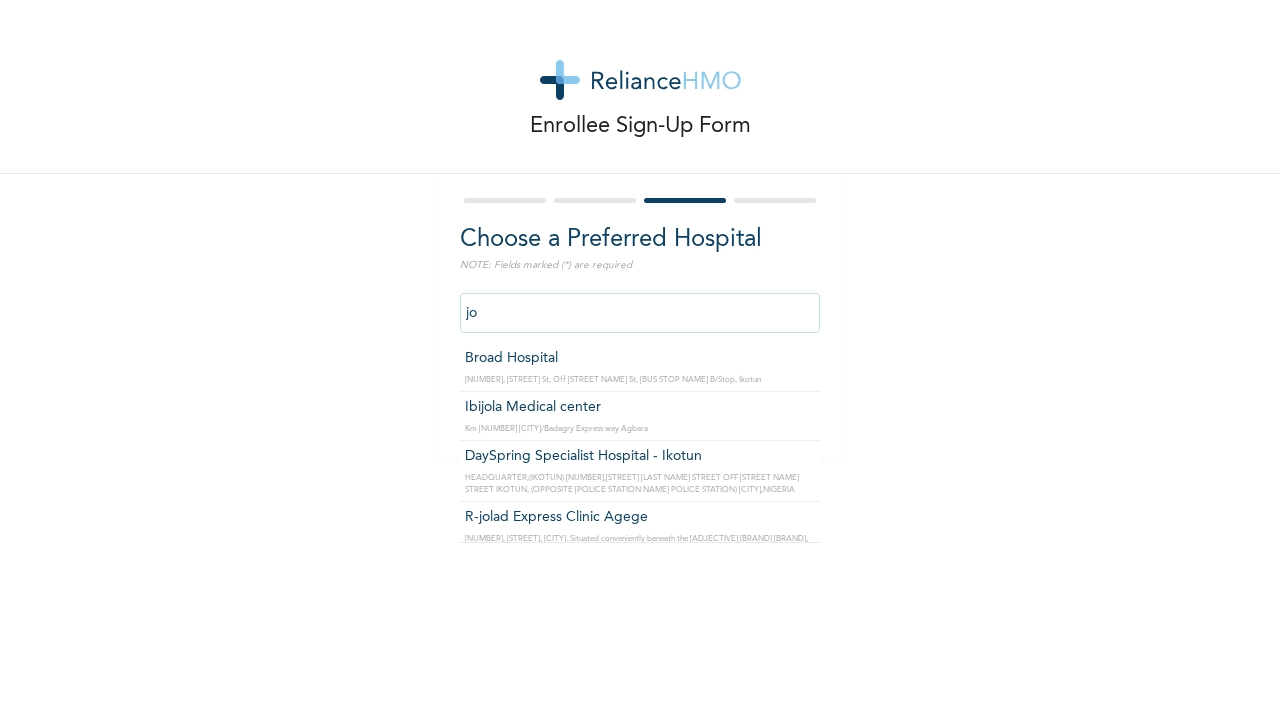 type on "j" 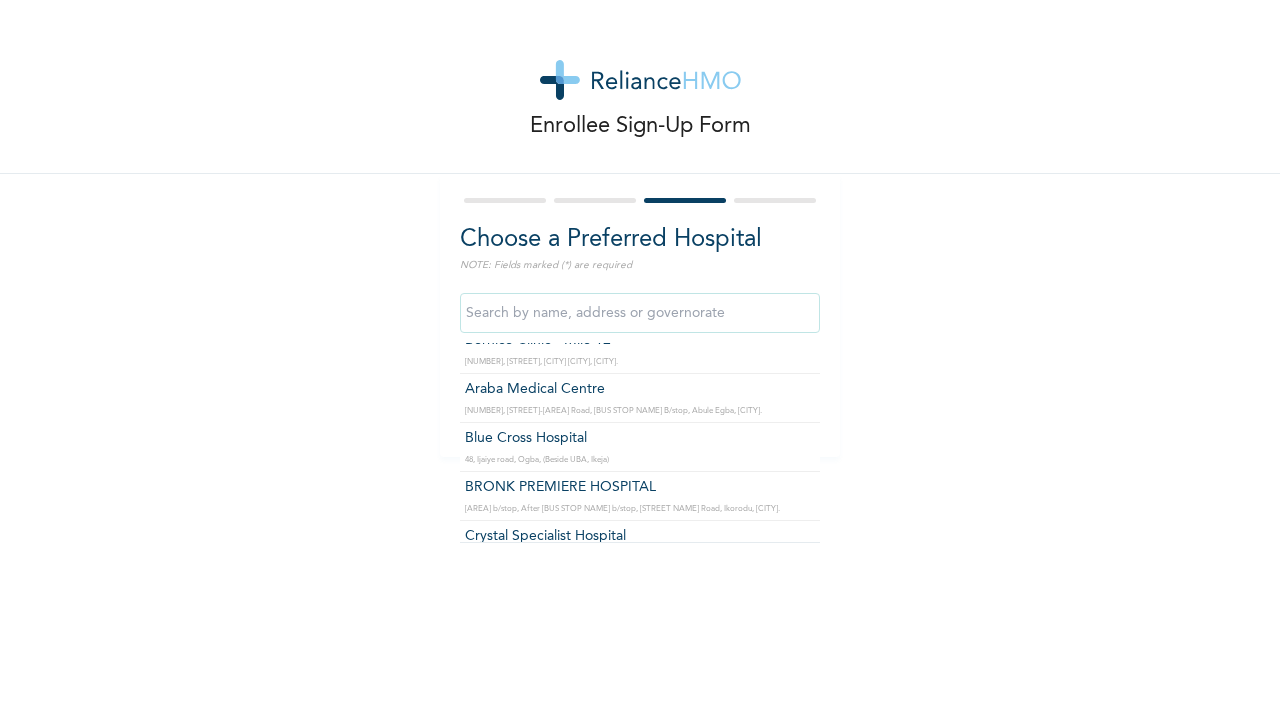 scroll, scrollTop: 178, scrollLeft: 0, axis: vertical 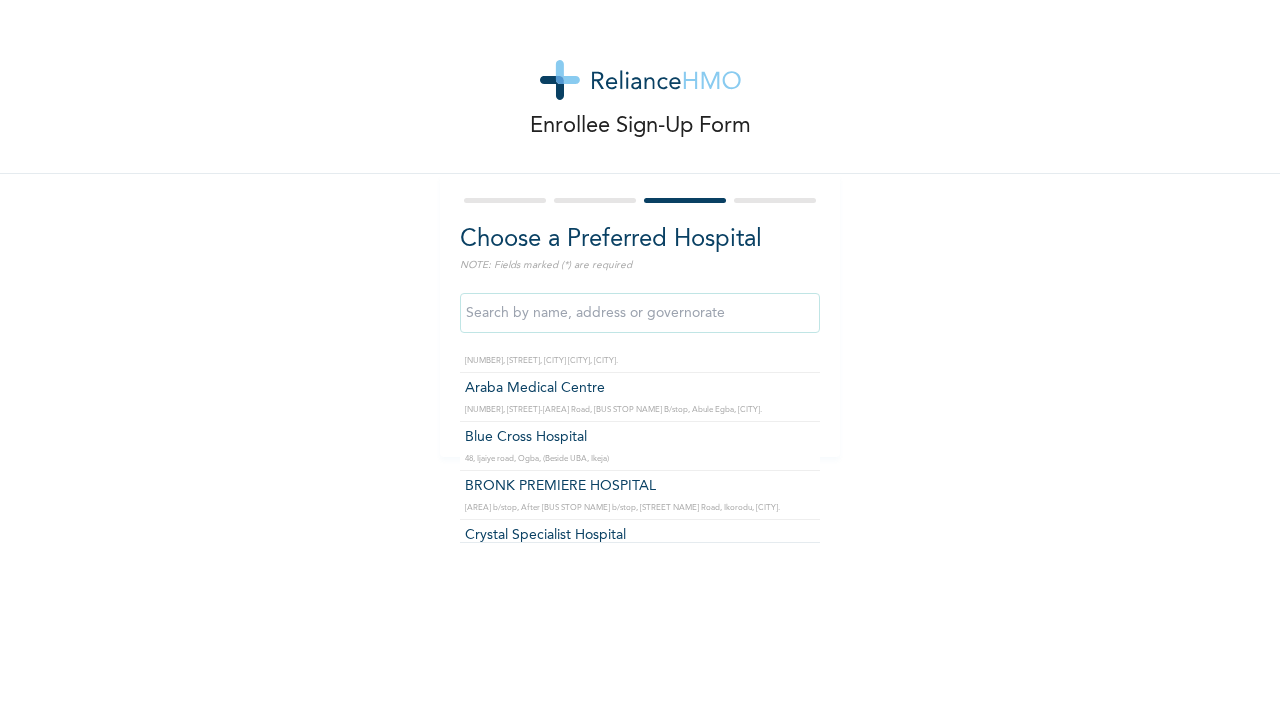 click at bounding box center [640, 313] 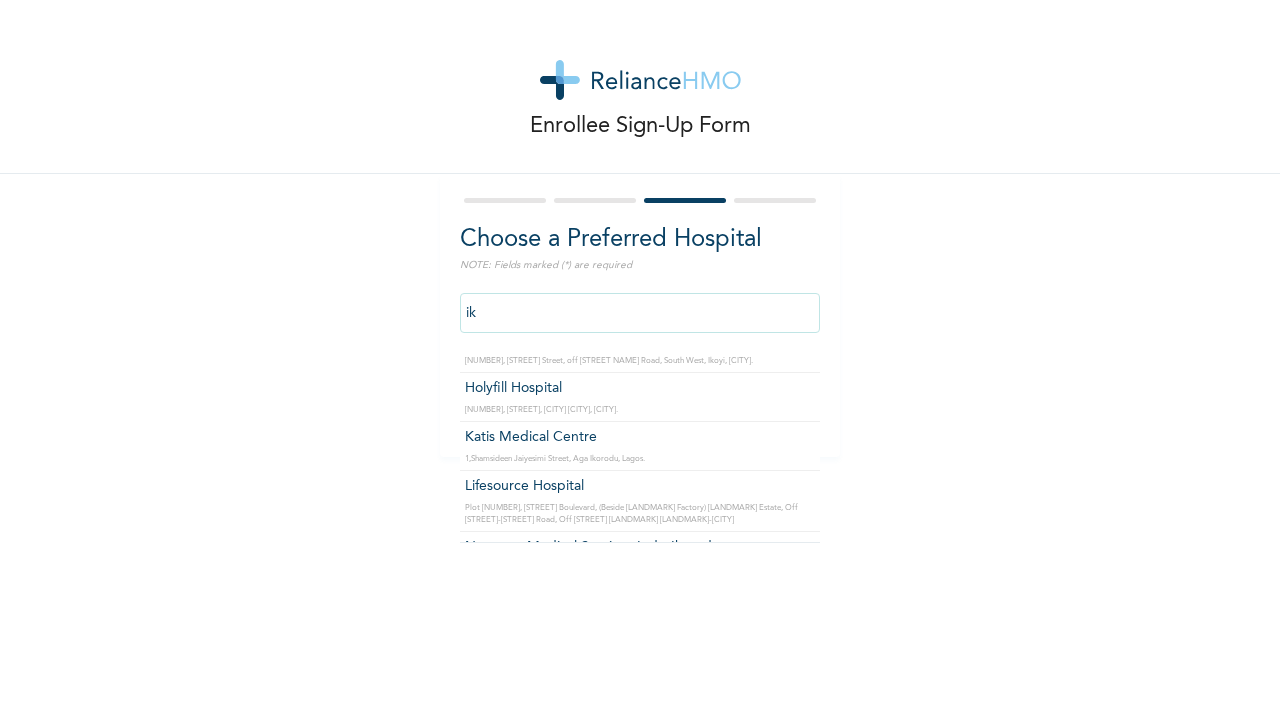 scroll, scrollTop: 0, scrollLeft: 0, axis: both 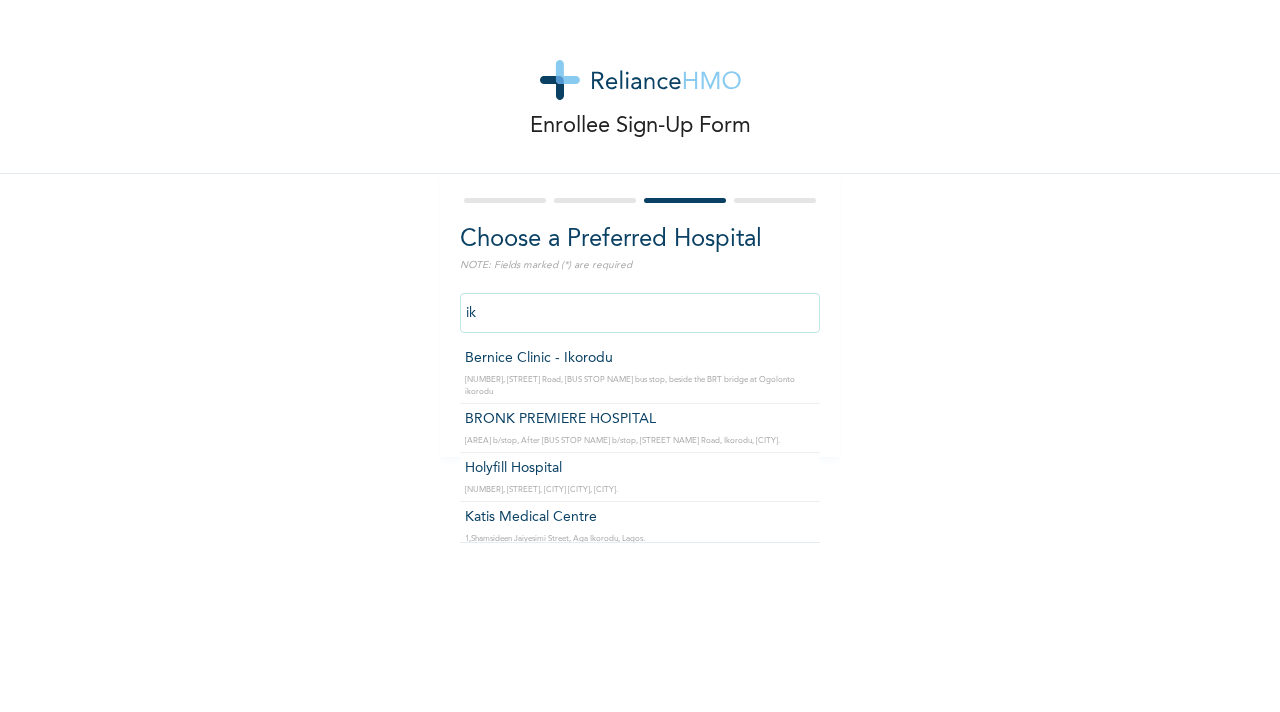 type on "i" 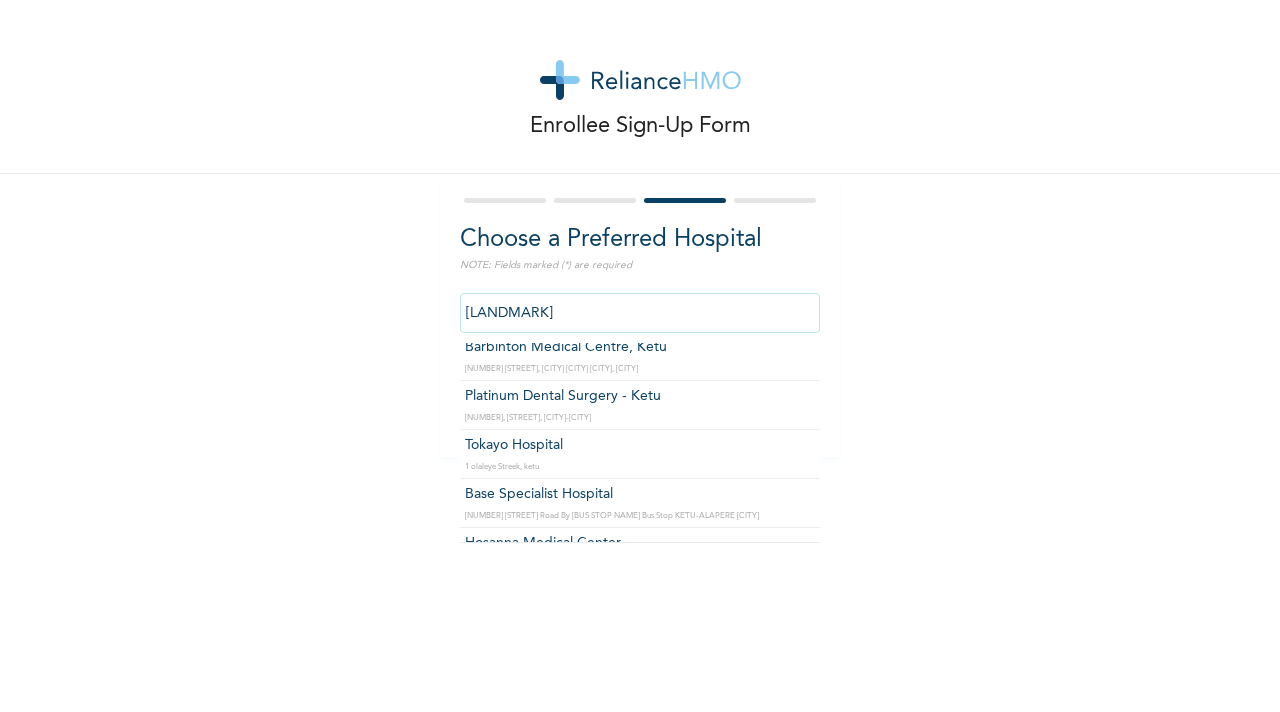 scroll, scrollTop: 445, scrollLeft: 0, axis: vertical 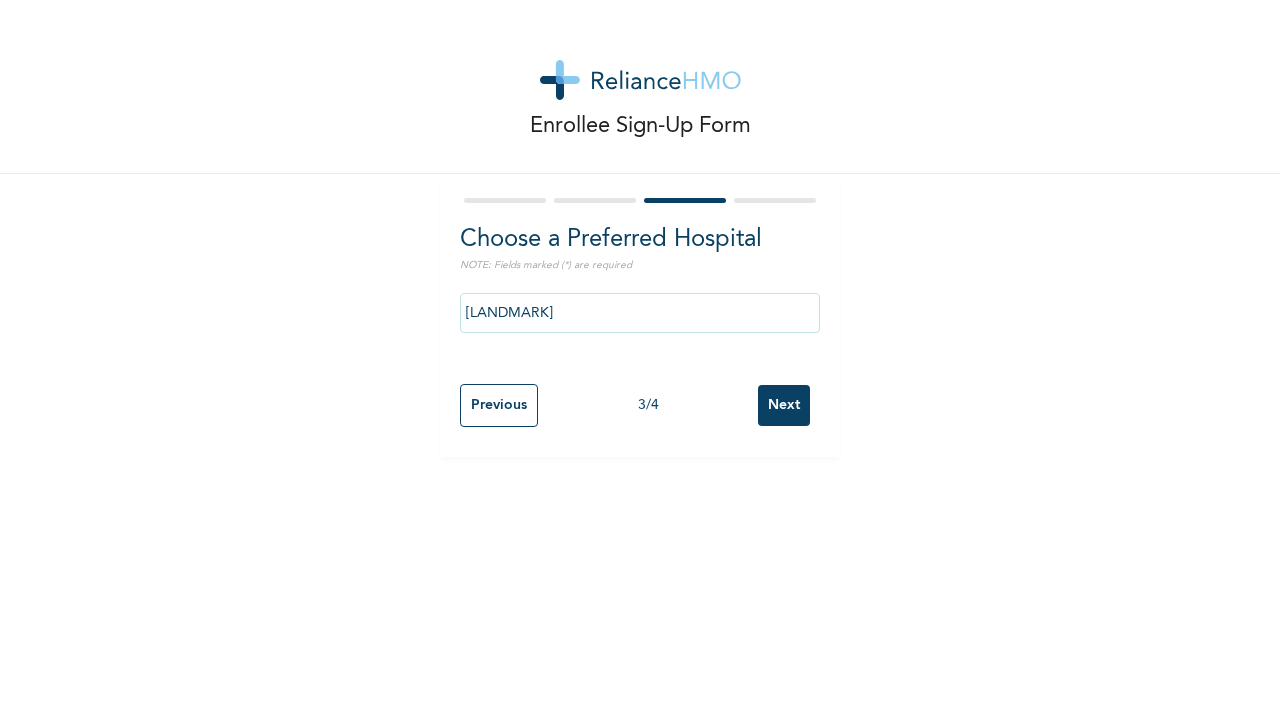 click on "ENROLLEE SIGN-UP FORM CHOOSE A PREFERRED HOSPITAL NOTE: FIELDS MARKED (*) ARE REQUIRED [CITY] PREVIOUS [NUMBER] / [NUMBER] NEXT" at bounding box center (640, 356) 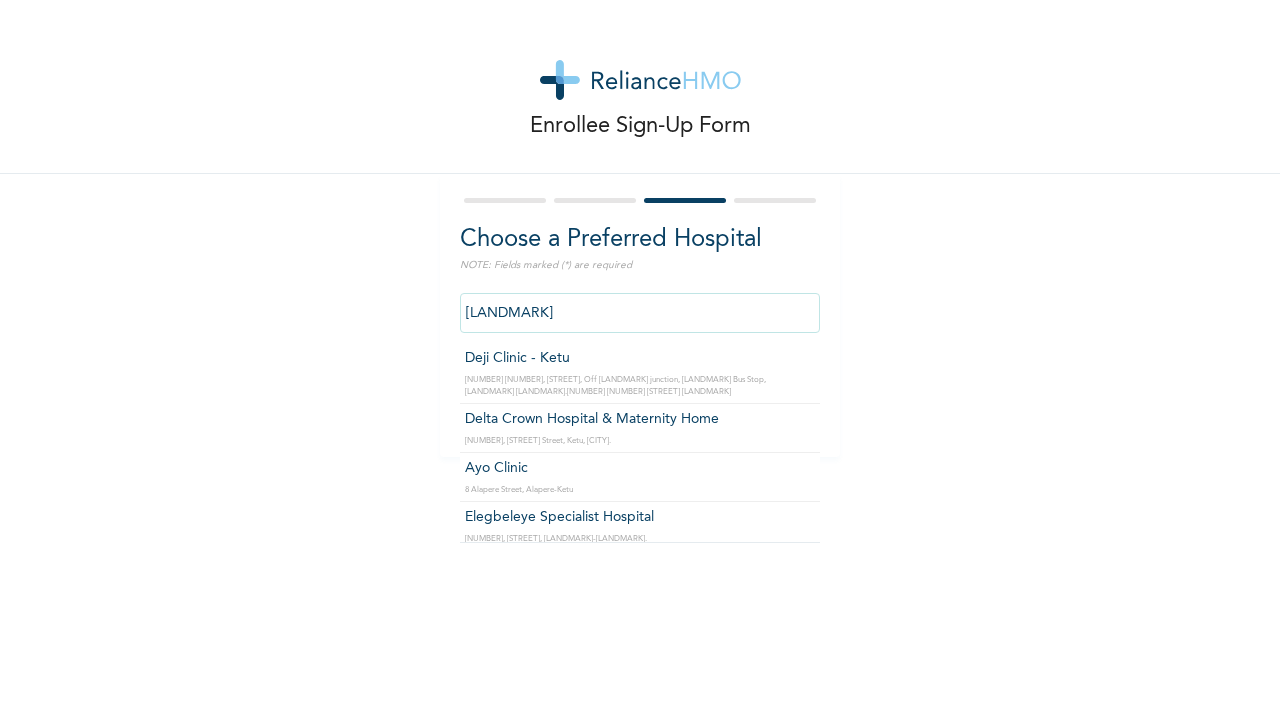 click on "[LANDMARK]" at bounding box center (640, 313) 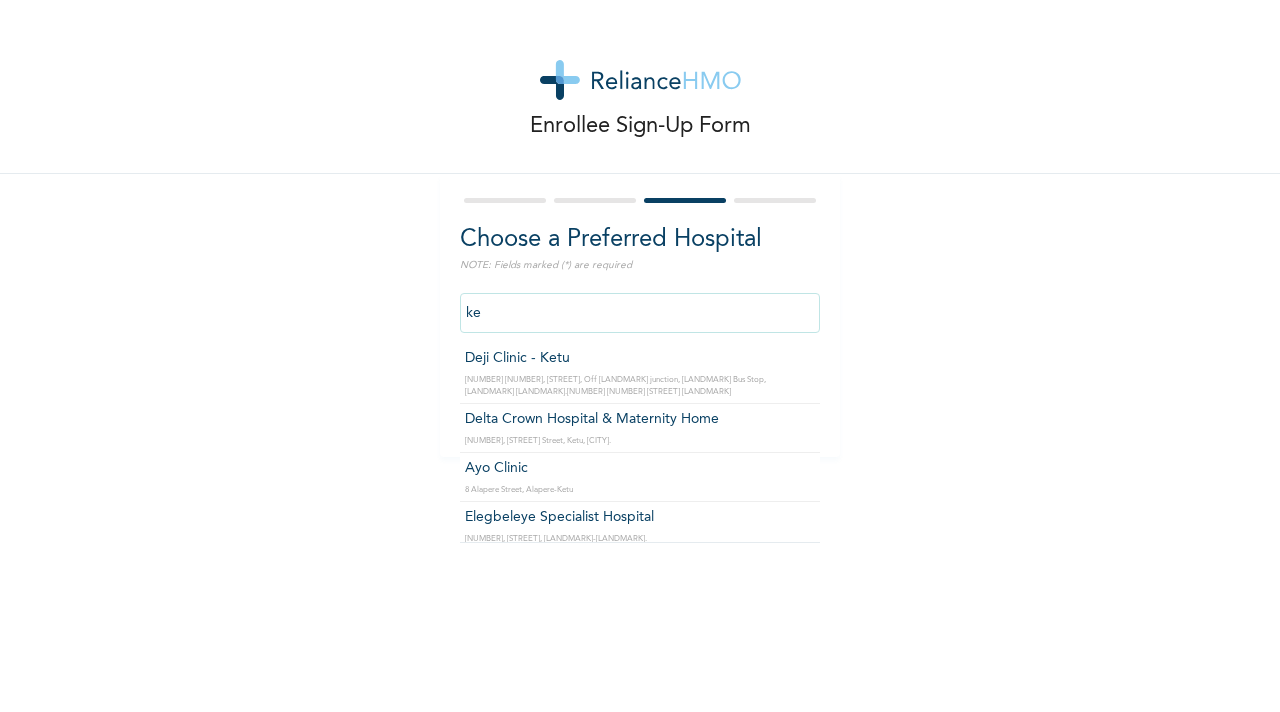 type on "k" 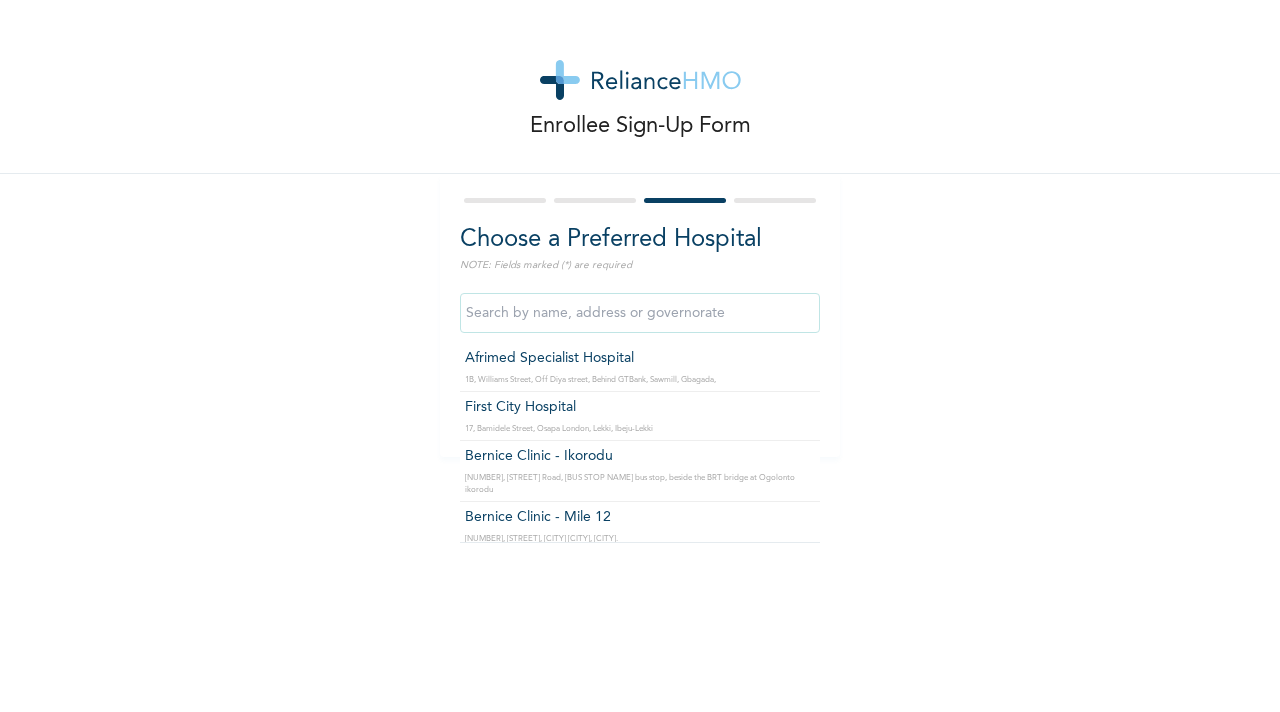 type 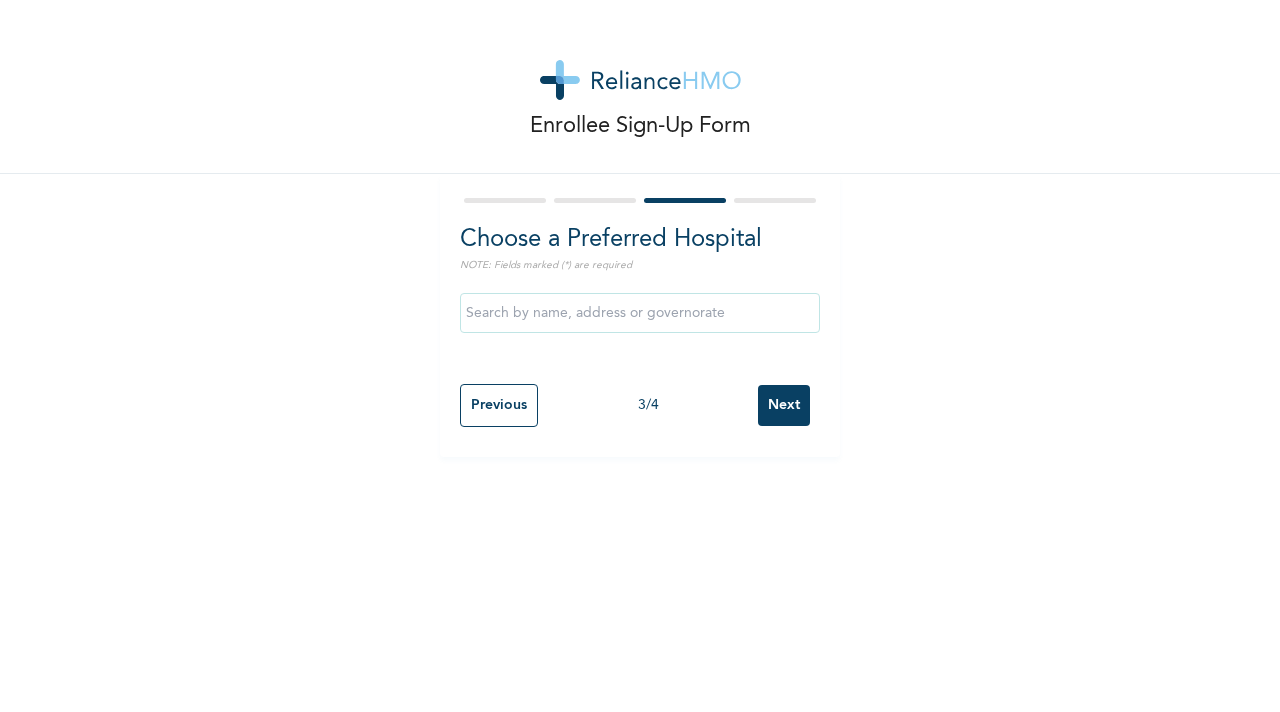 click on "Enrollee Sign-Up Form Choose a Preferred Hospital NOTE: Fields marked (*) are required Previous 3  / 4 Next" at bounding box center (640, 228) 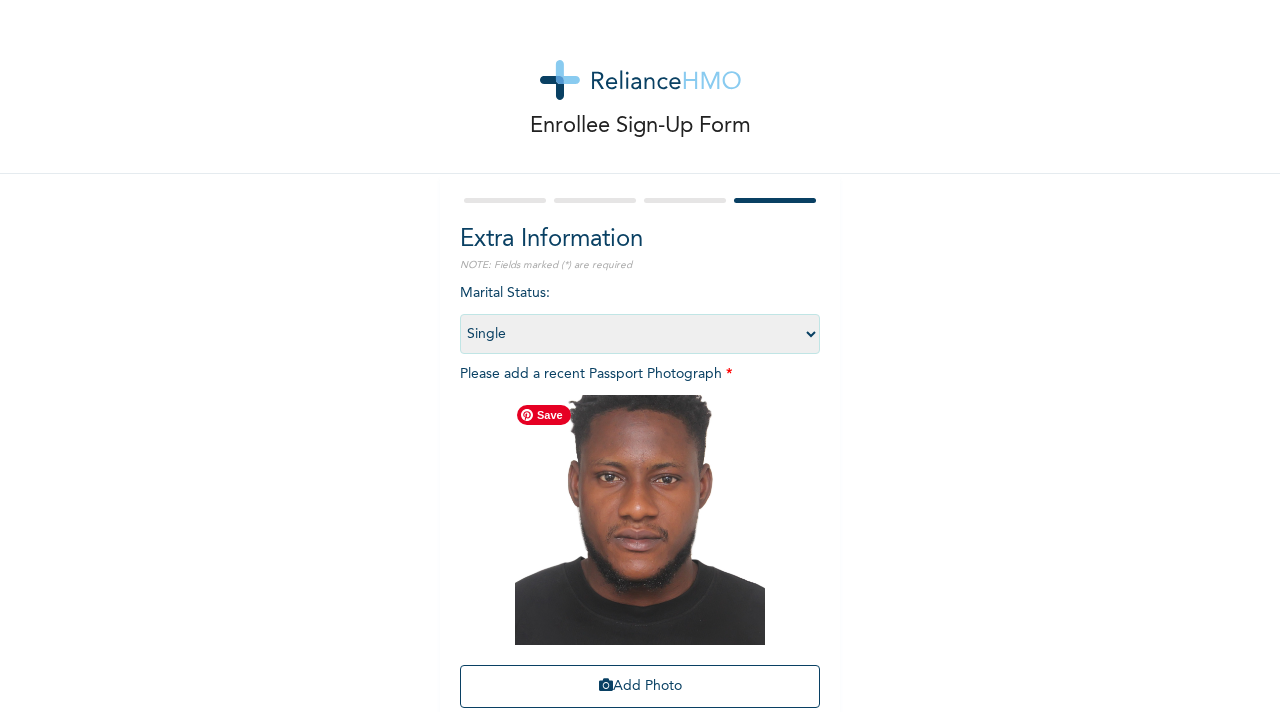 scroll, scrollTop: 166, scrollLeft: 0, axis: vertical 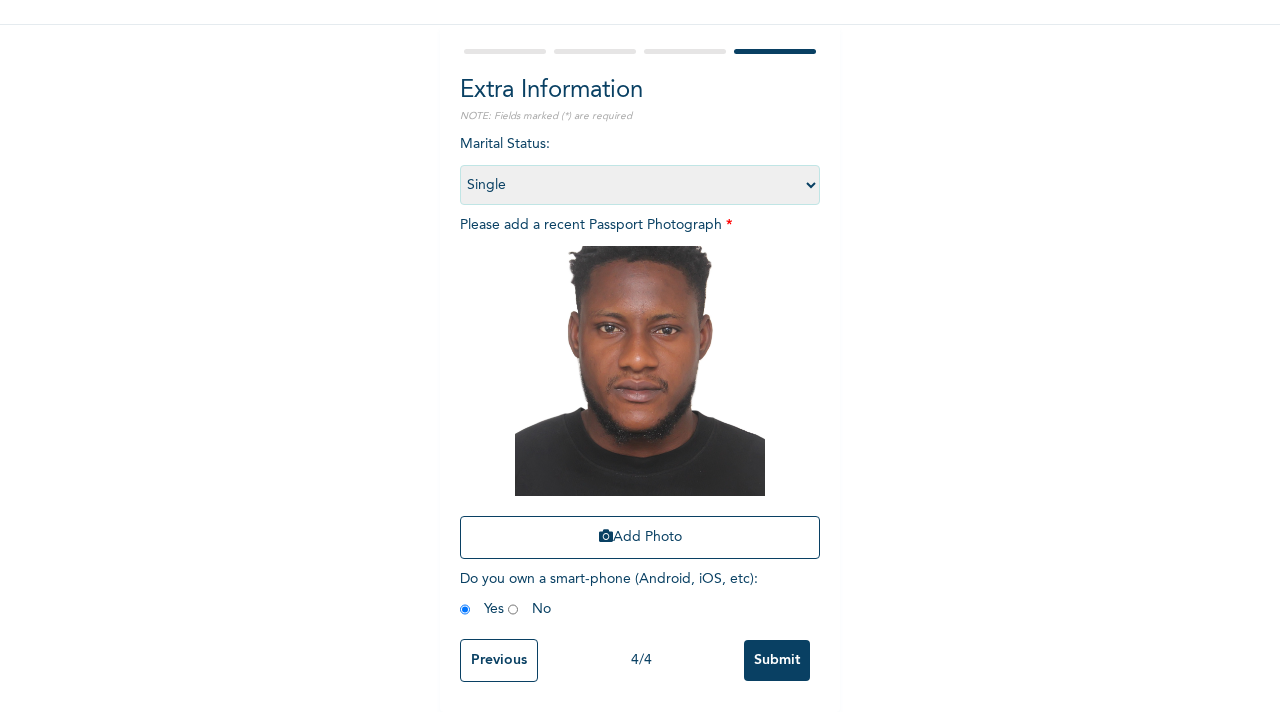 click on "Submit" at bounding box center (777, 660) 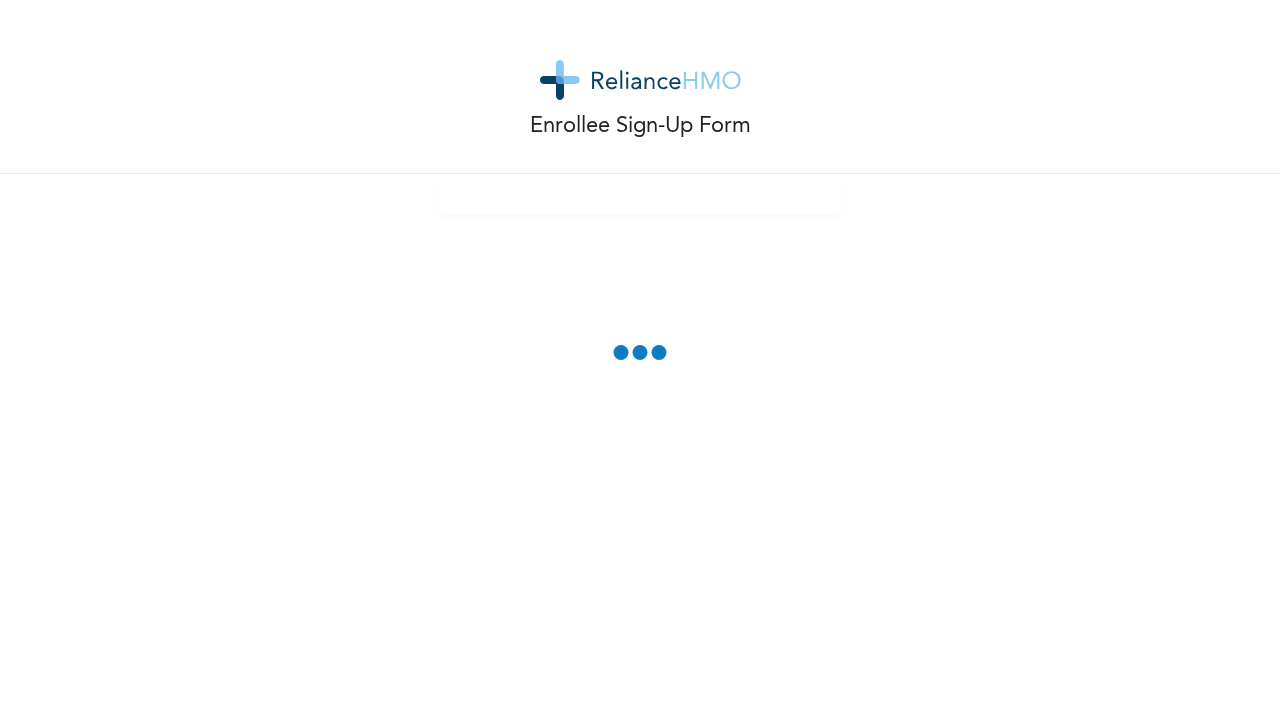 scroll, scrollTop: 0, scrollLeft: 0, axis: both 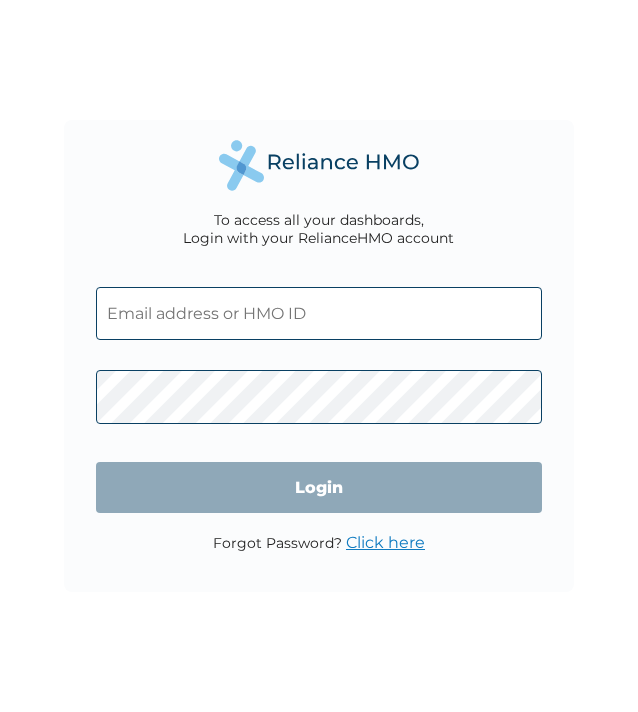 click at bounding box center [319, 313] 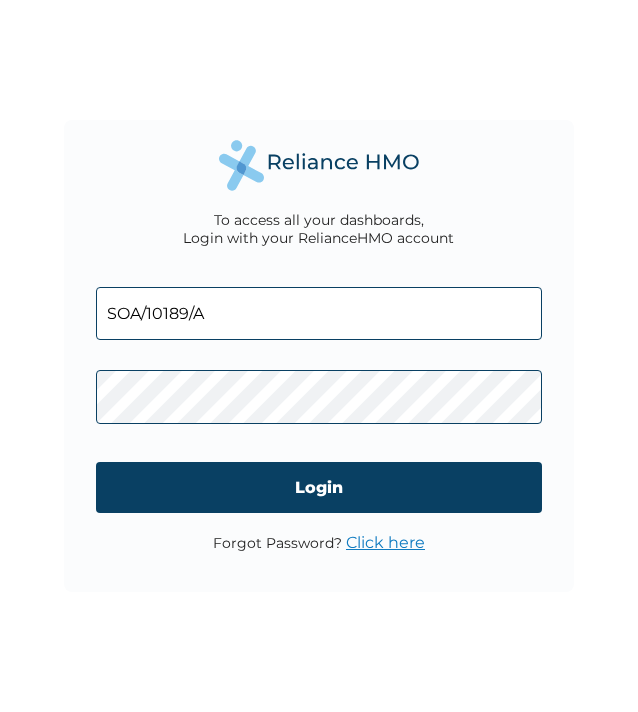 type on "SOA/10189/A" 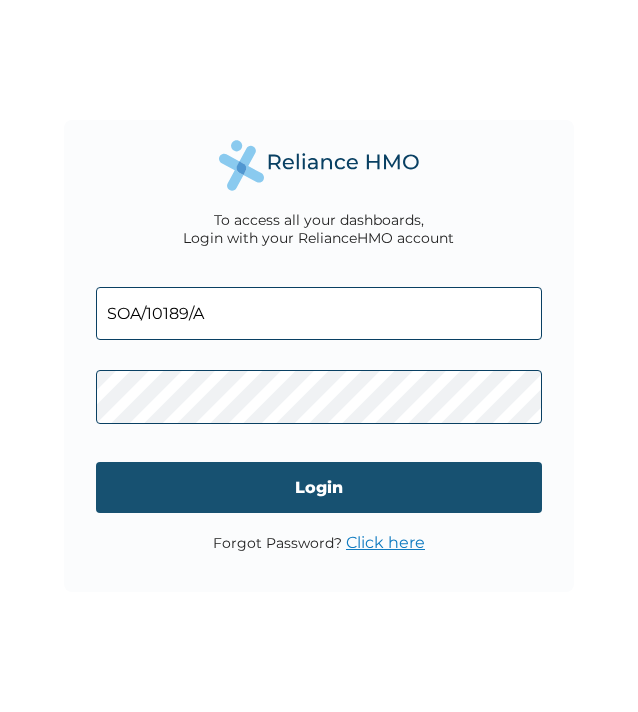 click on "Login" at bounding box center (319, 487) 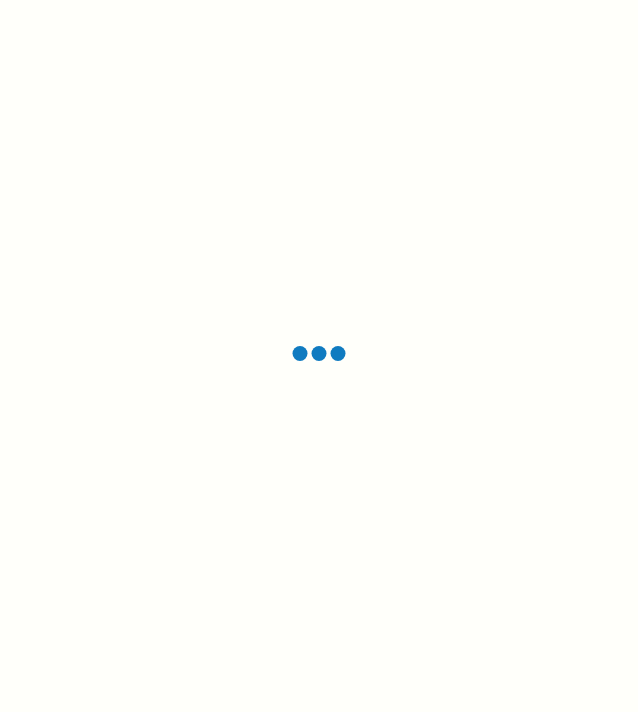 scroll, scrollTop: 0, scrollLeft: 0, axis: both 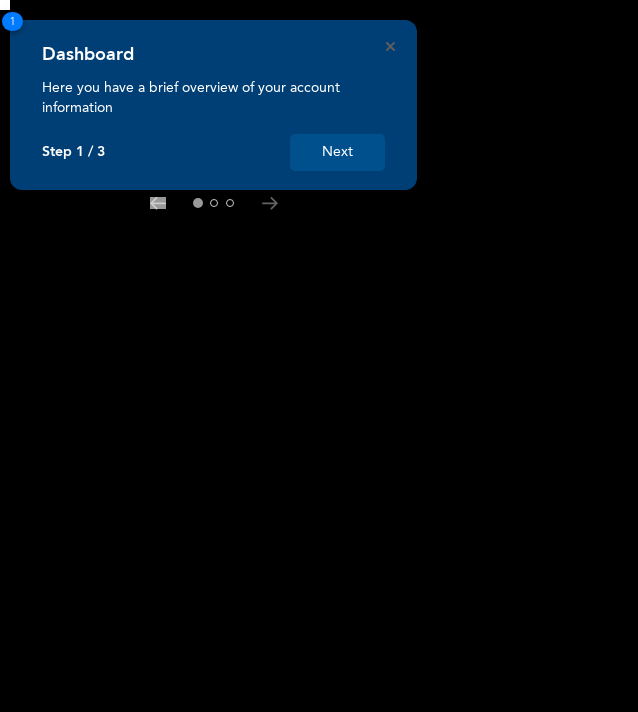 click on "Next" at bounding box center (337, 152) 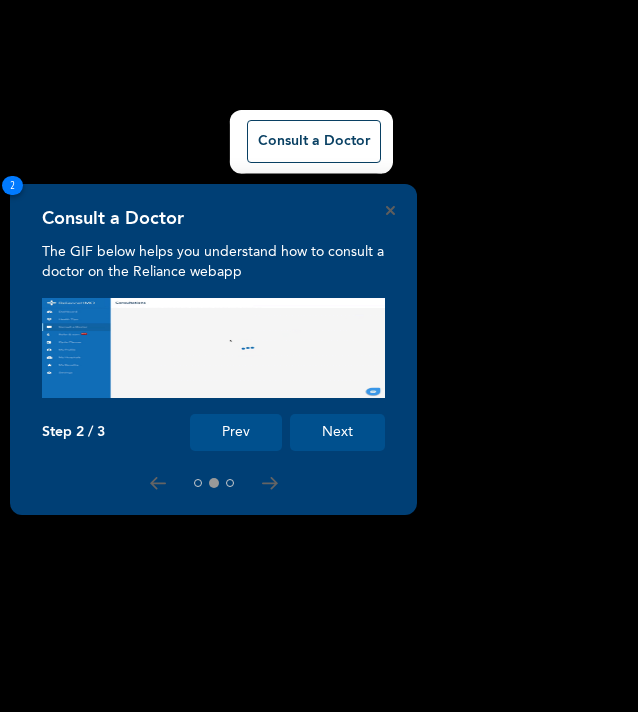 click on "Next" at bounding box center (337, 432) 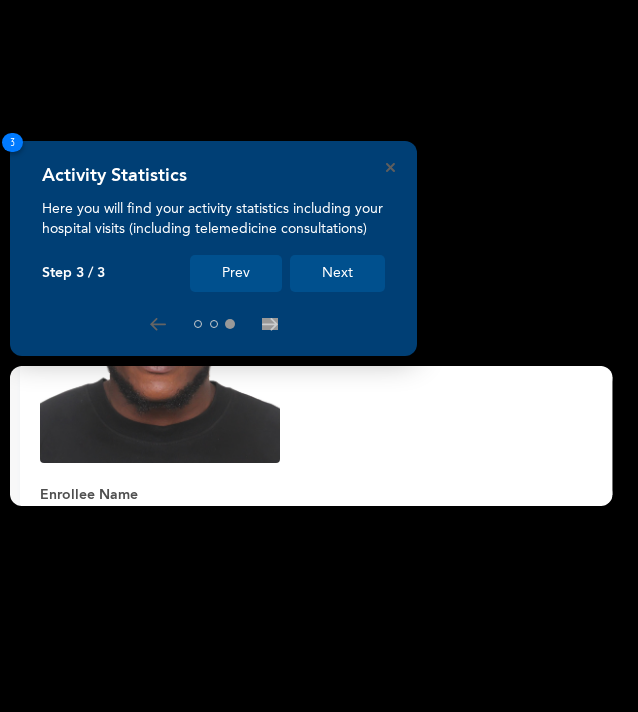 scroll, scrollTop: 554, scrollLeft: 0, axis: vertical 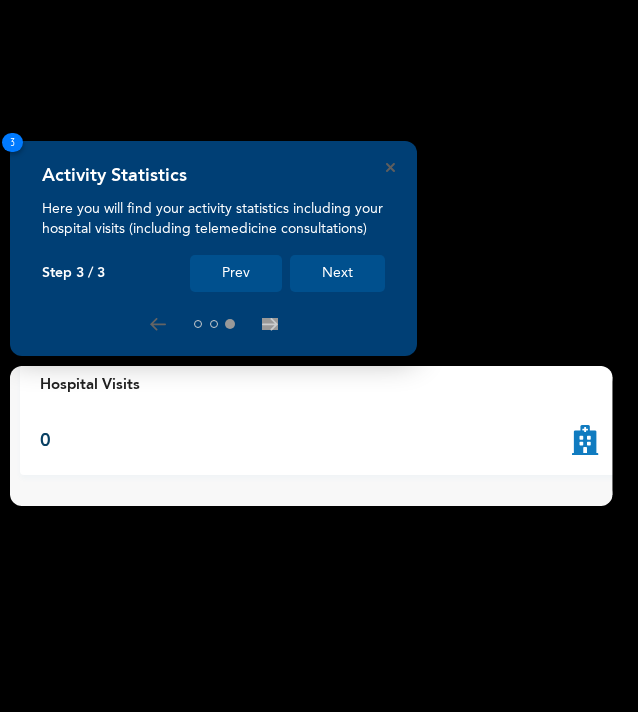 click on "Next" at bounding box center (337, 273) 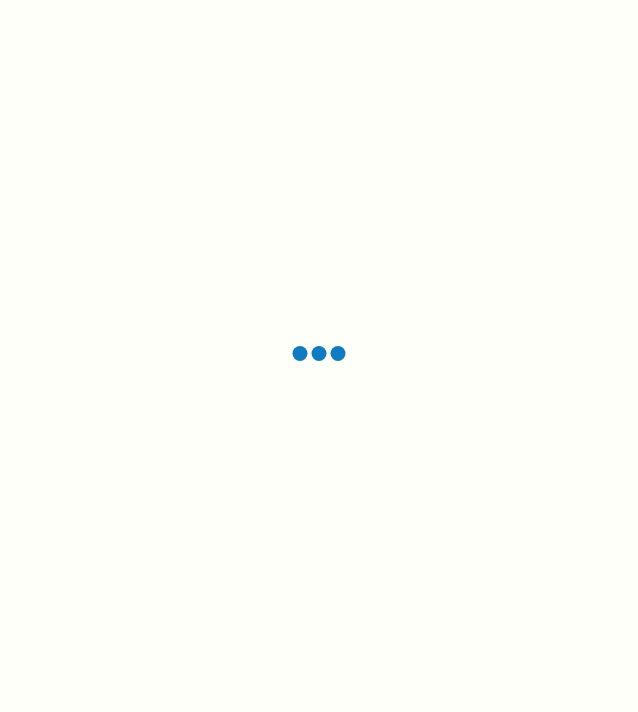 scroll, scrollTop: 0, scrollLeft: 0, axis: both 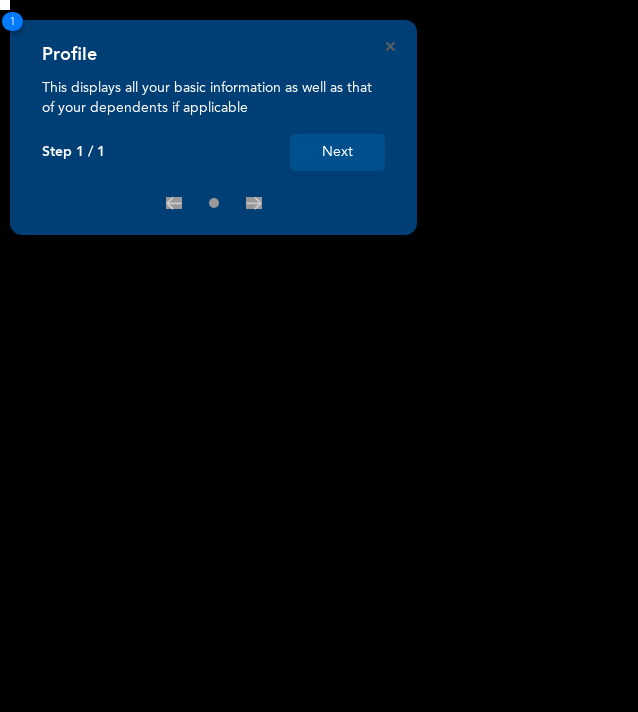 click on "Next" at bounding box center [337, 152] 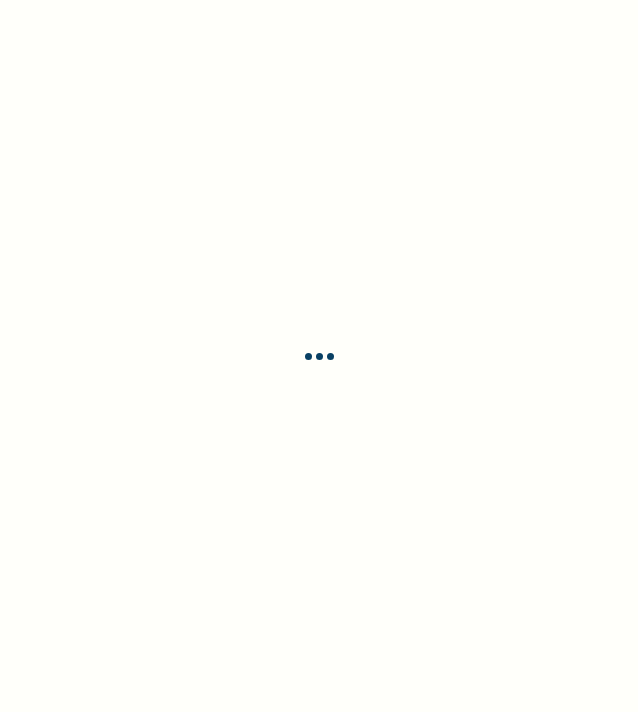 scroll, scrollTop: 0, scrollLeft: 0, axis: both 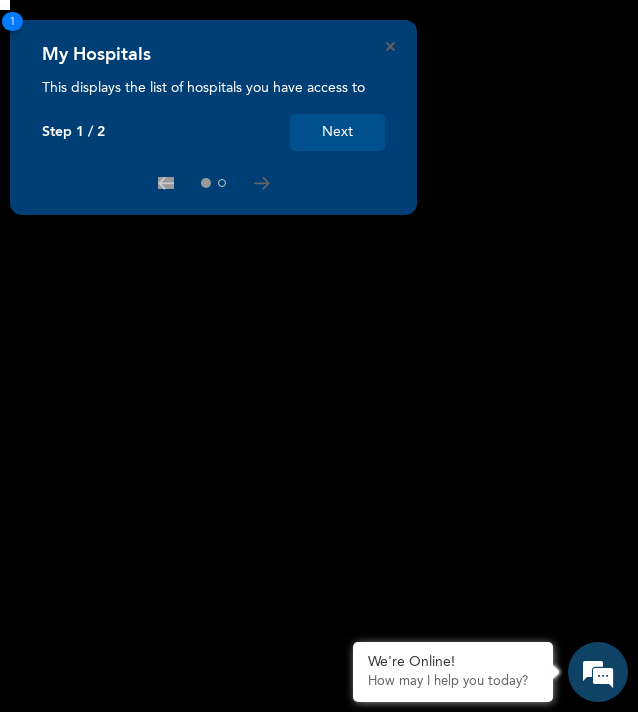 click on "Next" at bounding box center [337, 132] 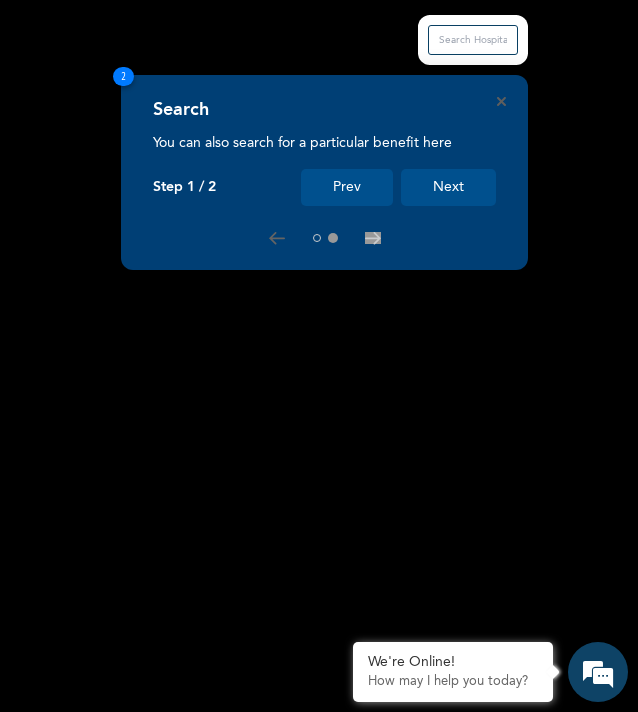 click on "Next" at bounding box center (448, 187) 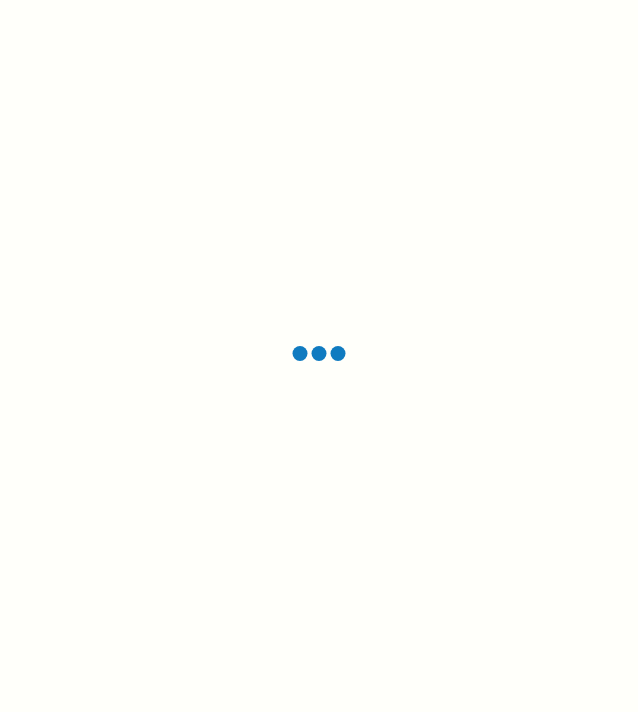 scroll, scrollTop: 0, scrollLeft: 0, axis: both 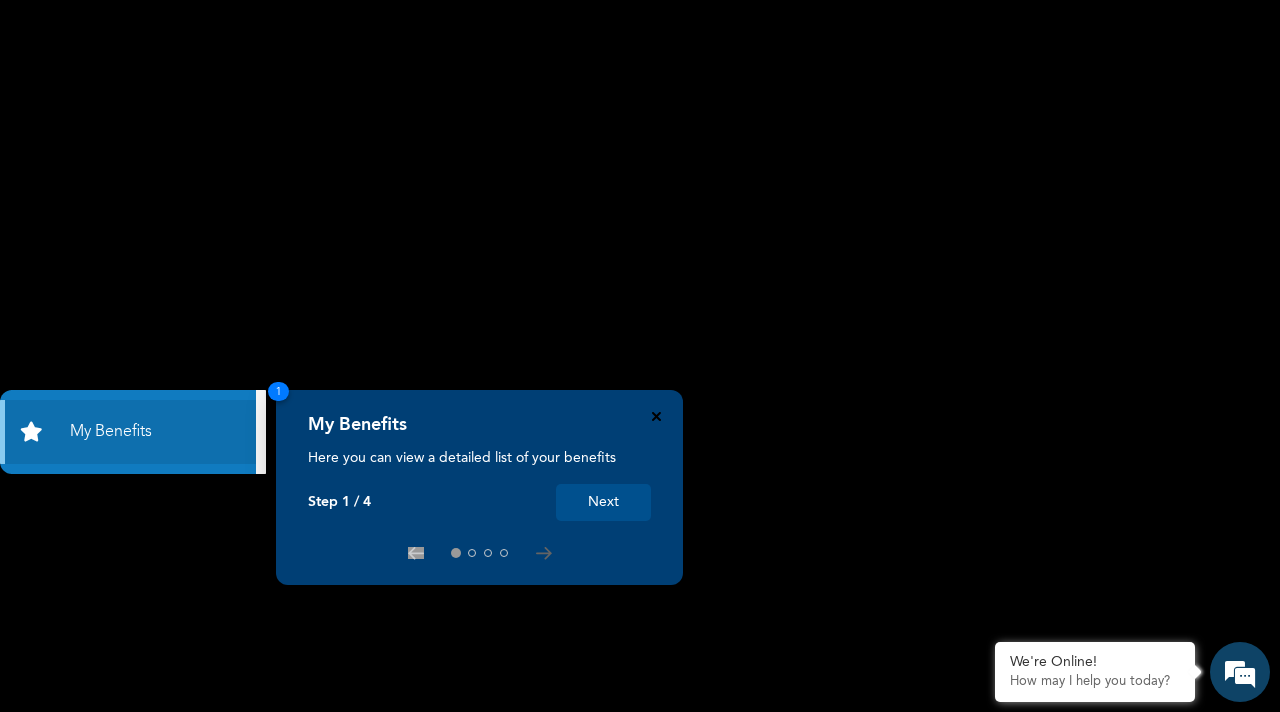click 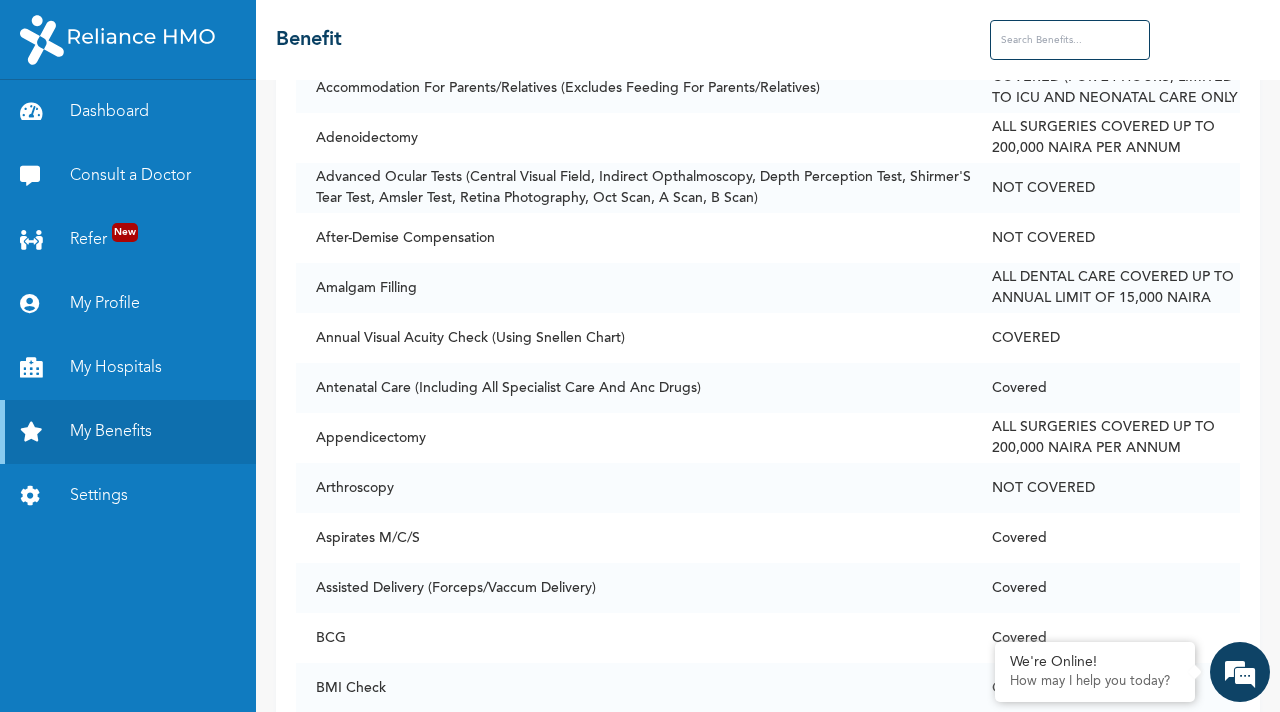 scroll, scrollTop: 0, scrollLeft: 0, axis: both 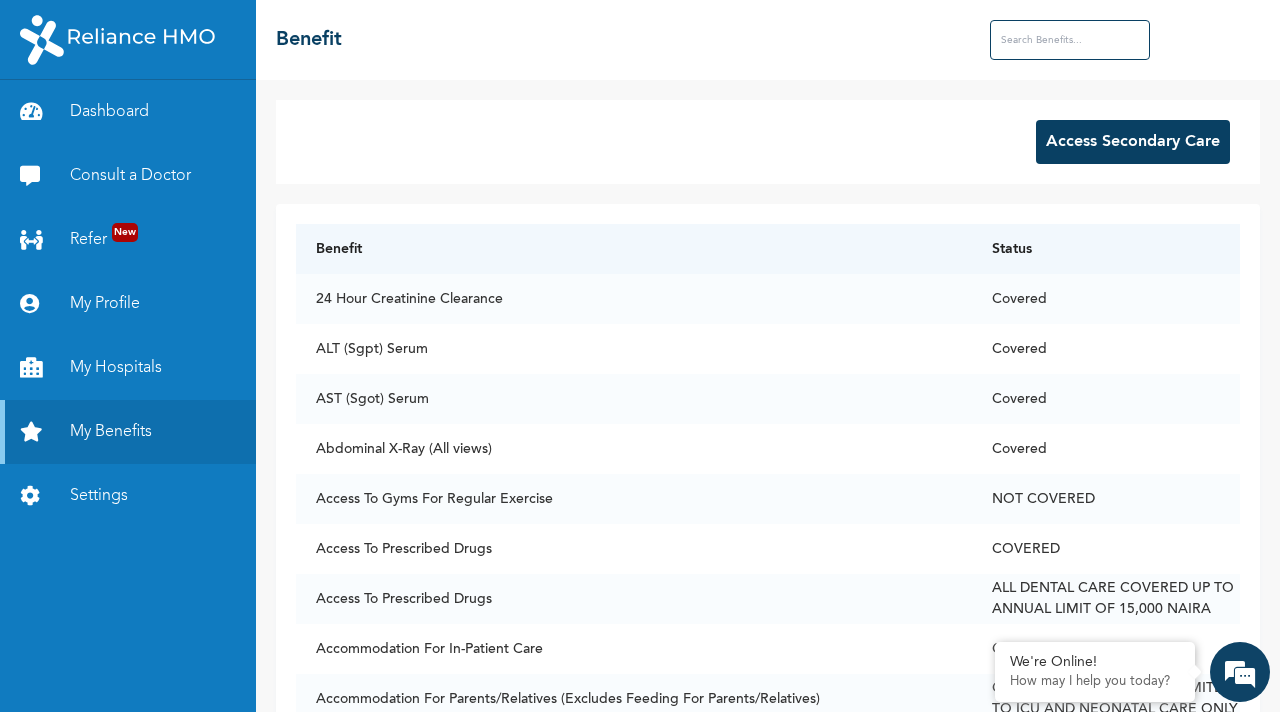 click on "Access Secondary Care" at bounding box center [1133, 142] 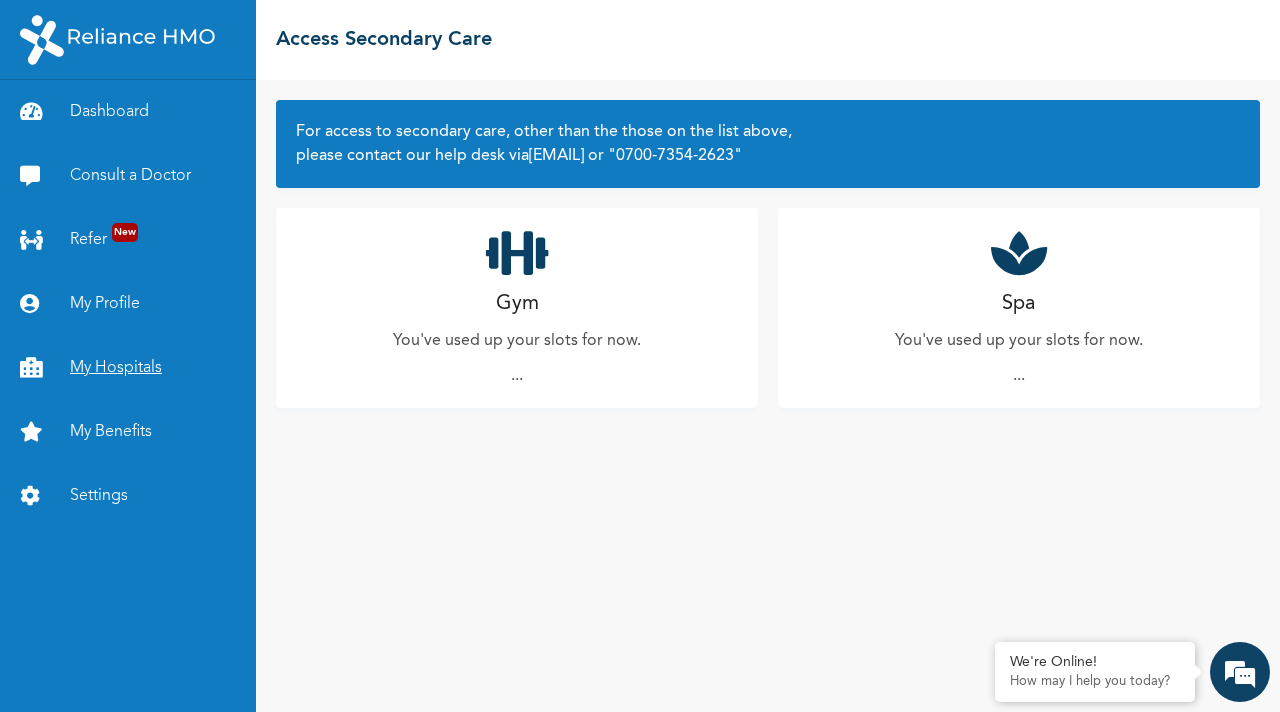 click on "My Hospitals" at bounding box center [128, 368] 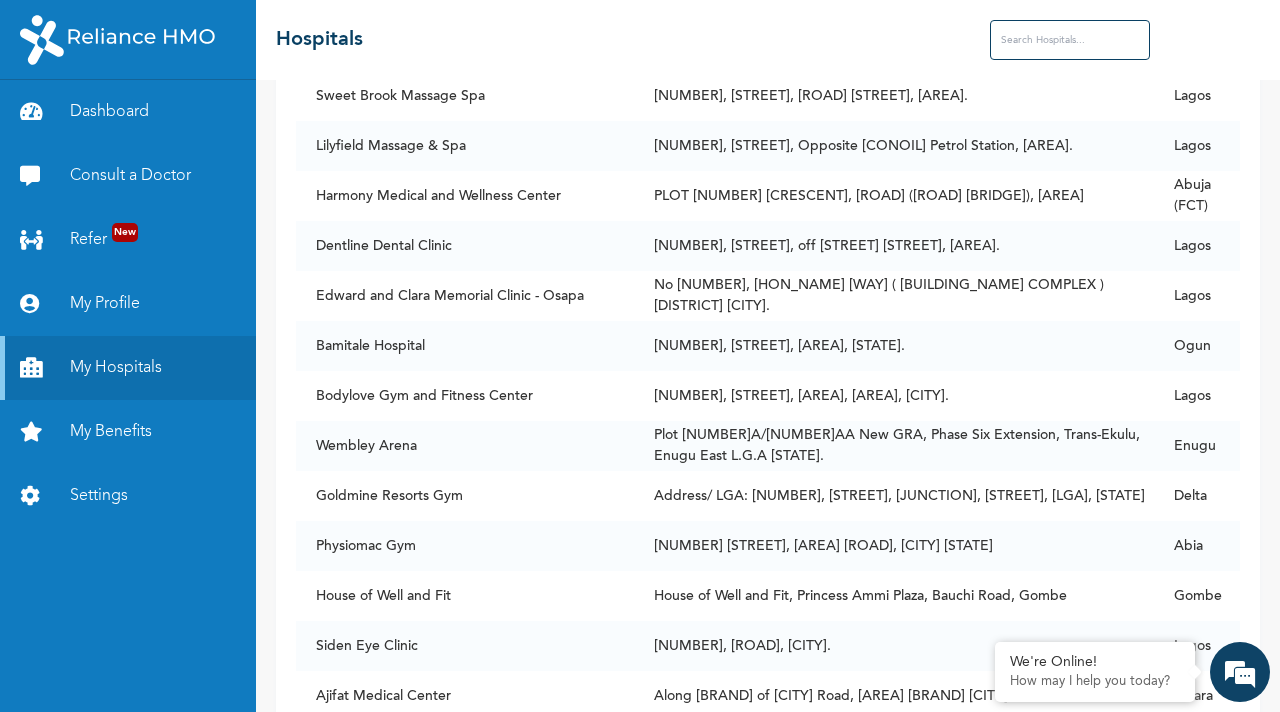 scroll, scrollTop: 68640, scrollLeft: 0, axis: vertical 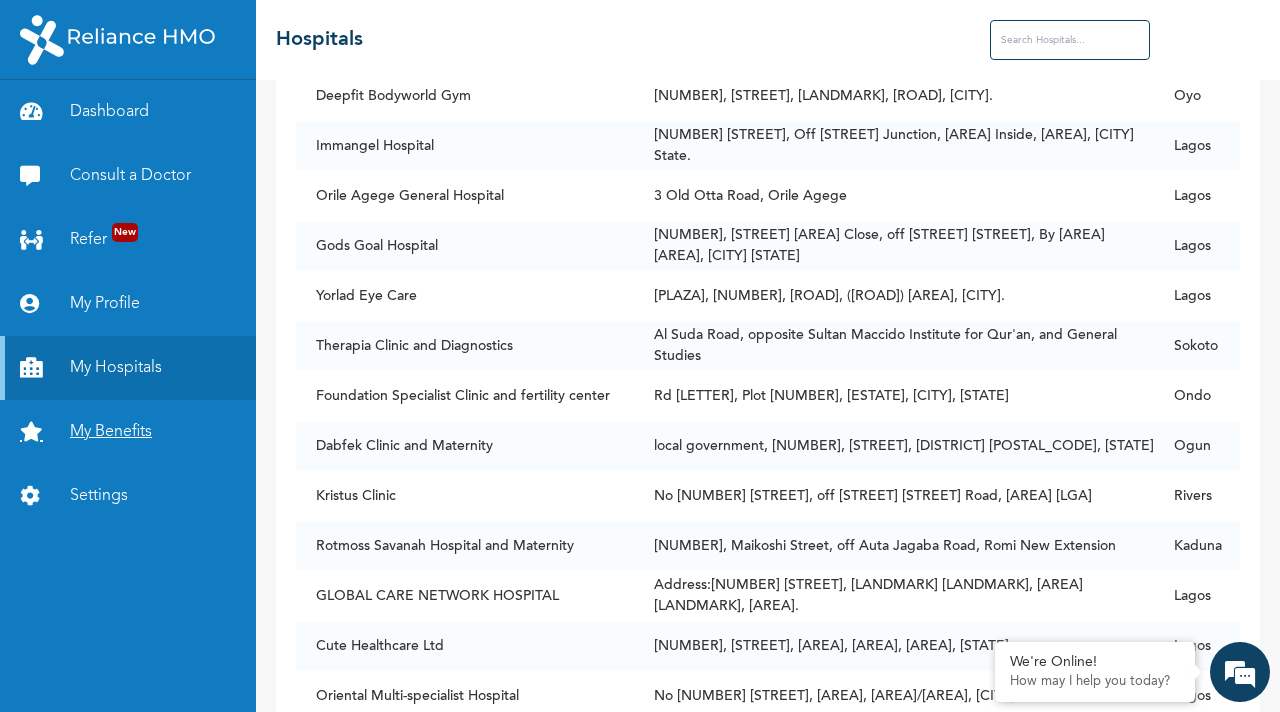 click on "My Benefits" at bounding box center (128, 432) 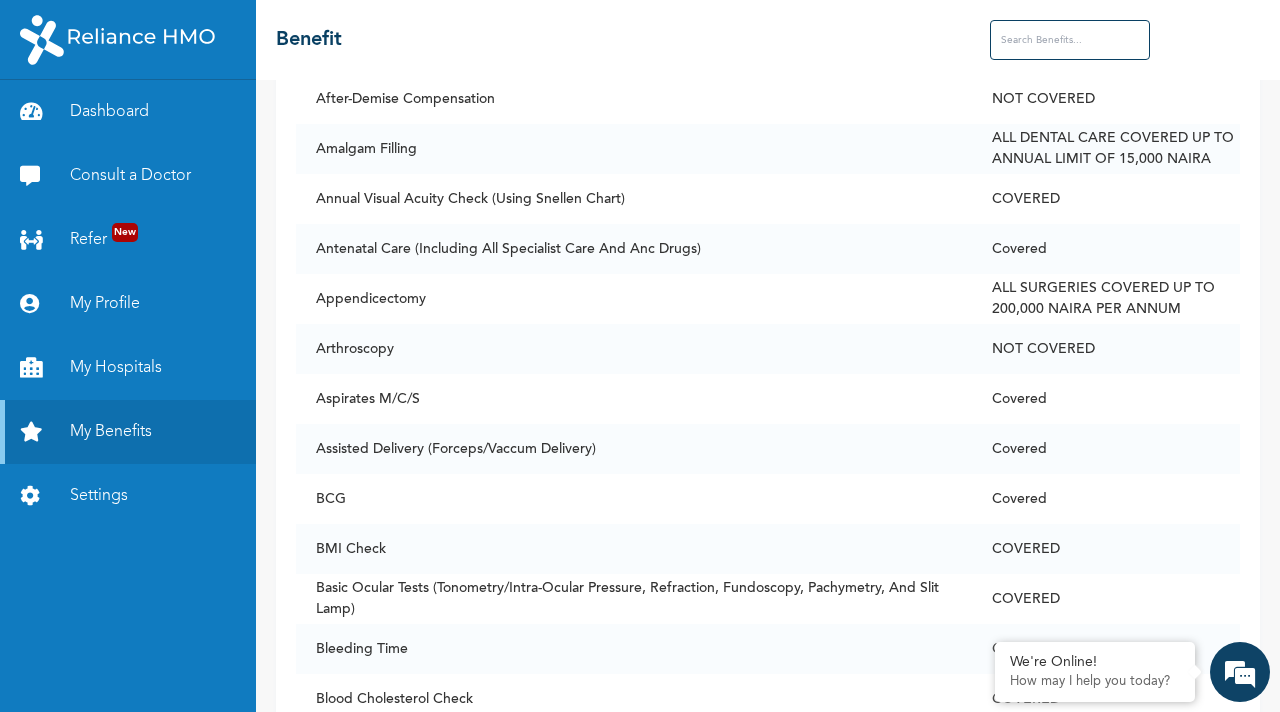 scroll, scrollTop: 792, scrollLeft: 0, axis: vertical 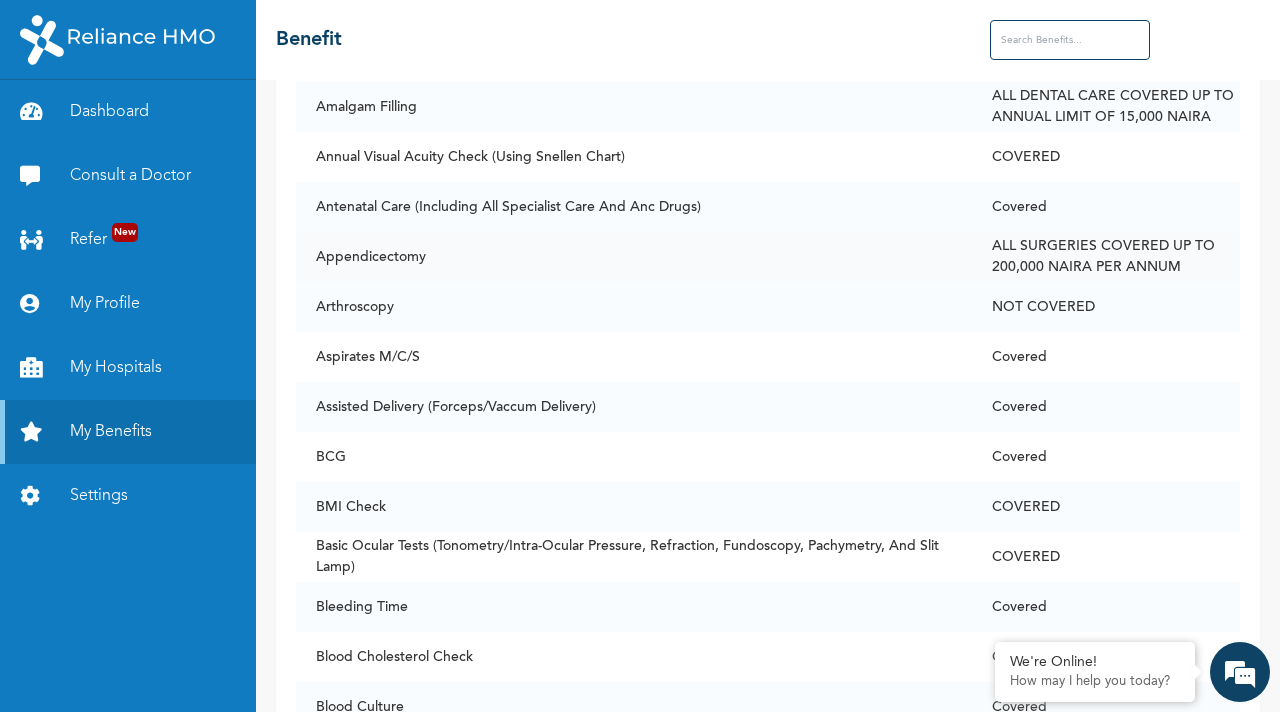 drag, startPoint x: 1010, startPoint y: 292, endPoint x: 1011, endPoint y: 276, distance: 16.03122 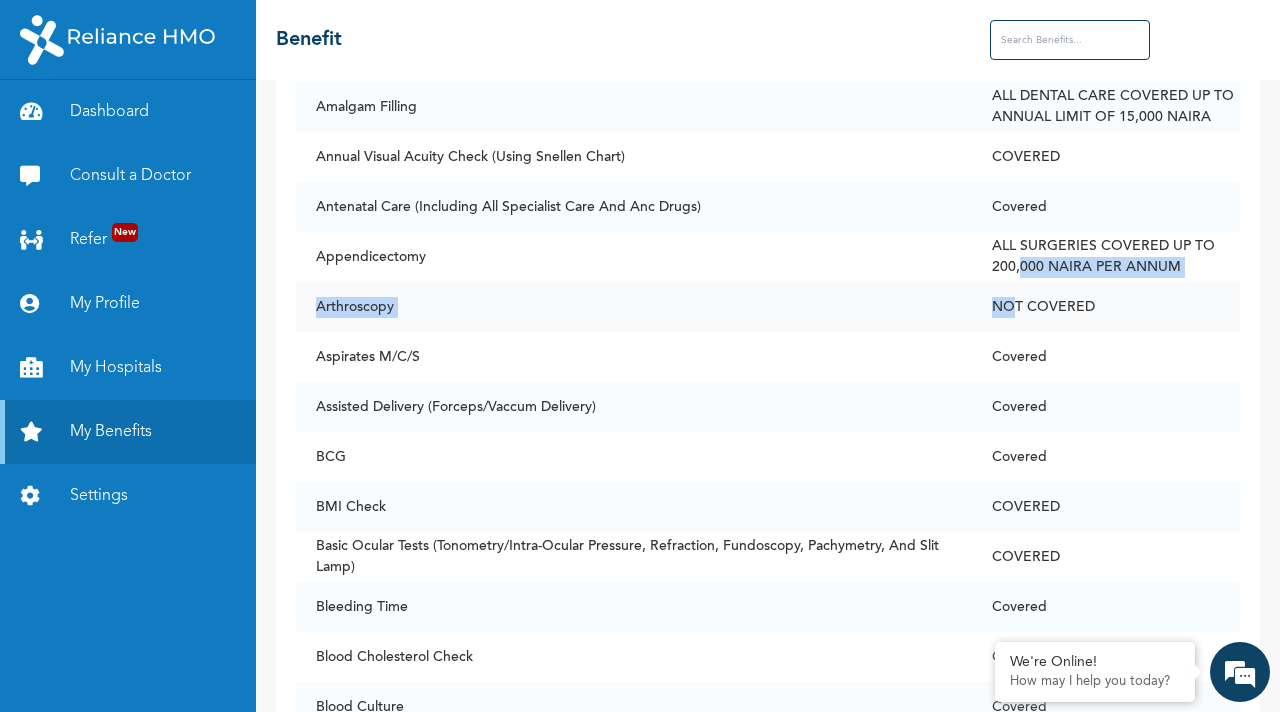drag, startPoint x: 1011, startPoint y: 276, endPoint x: 1009, endPoint y: 317, distance: 41.04875 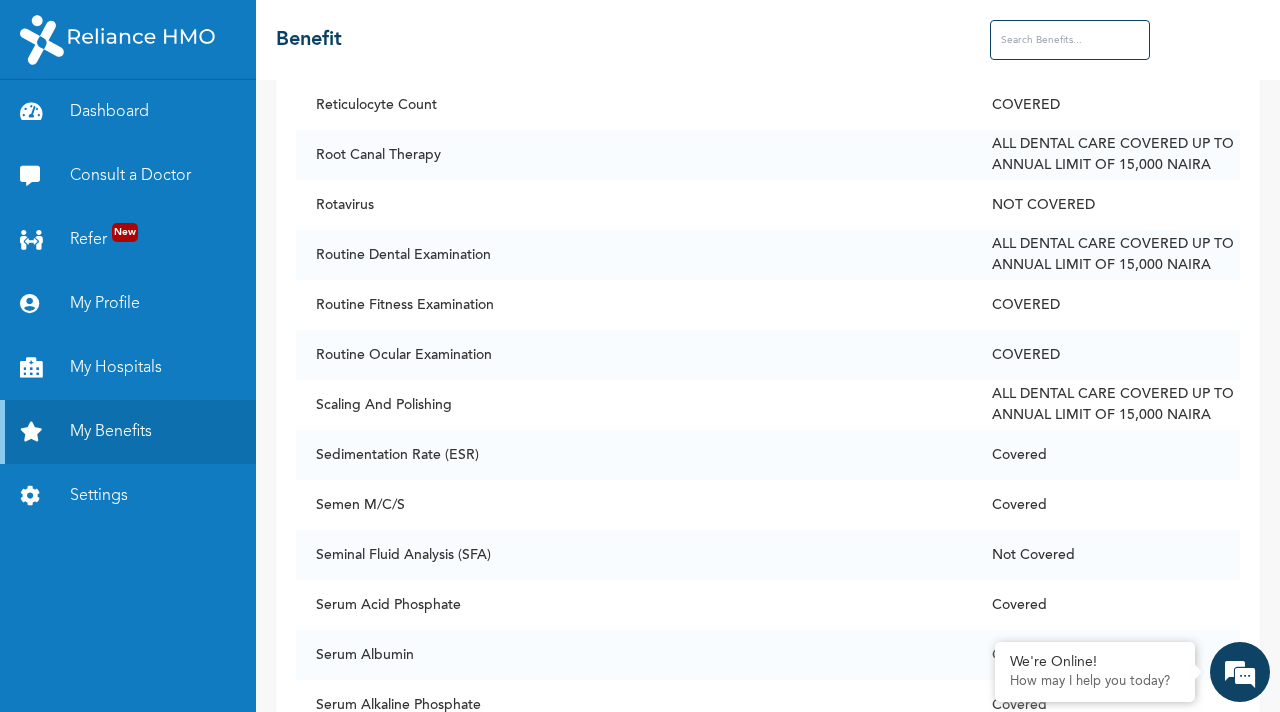 scroll, scrollTop: 11894, scrollLeft: 0, axis: vertical 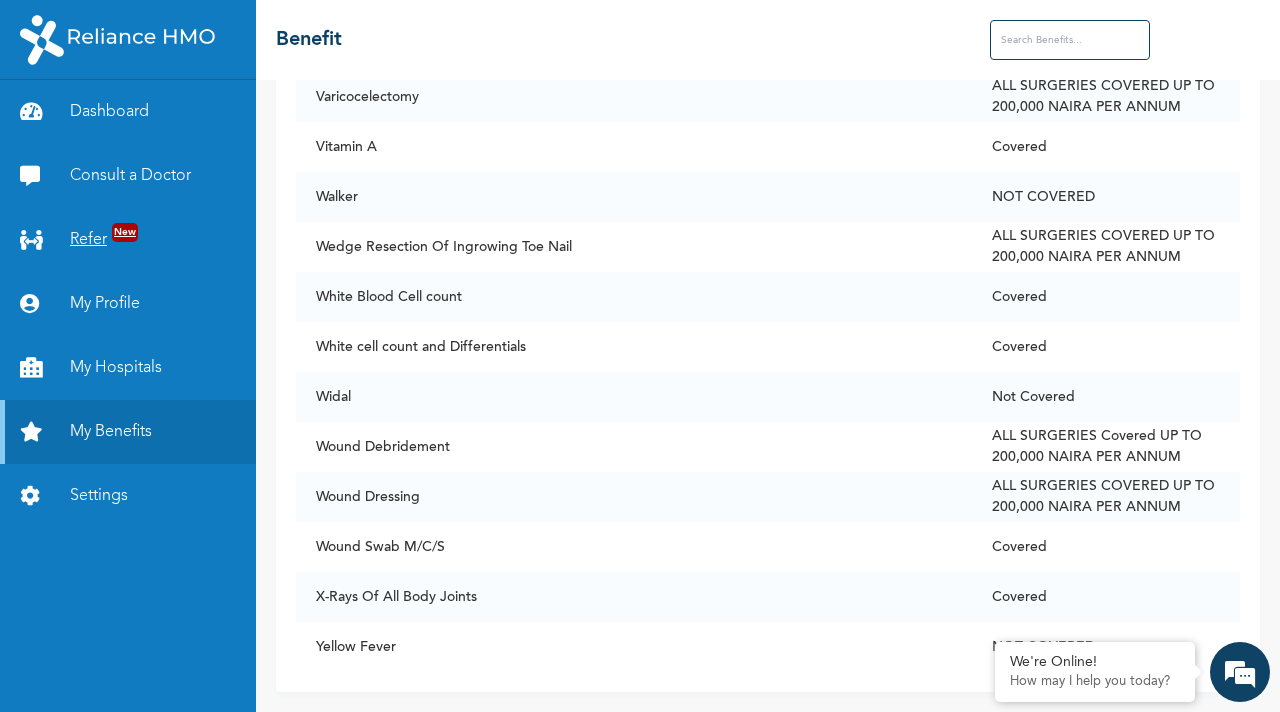 click on "Refer New" at bounding box center [128, 240] 